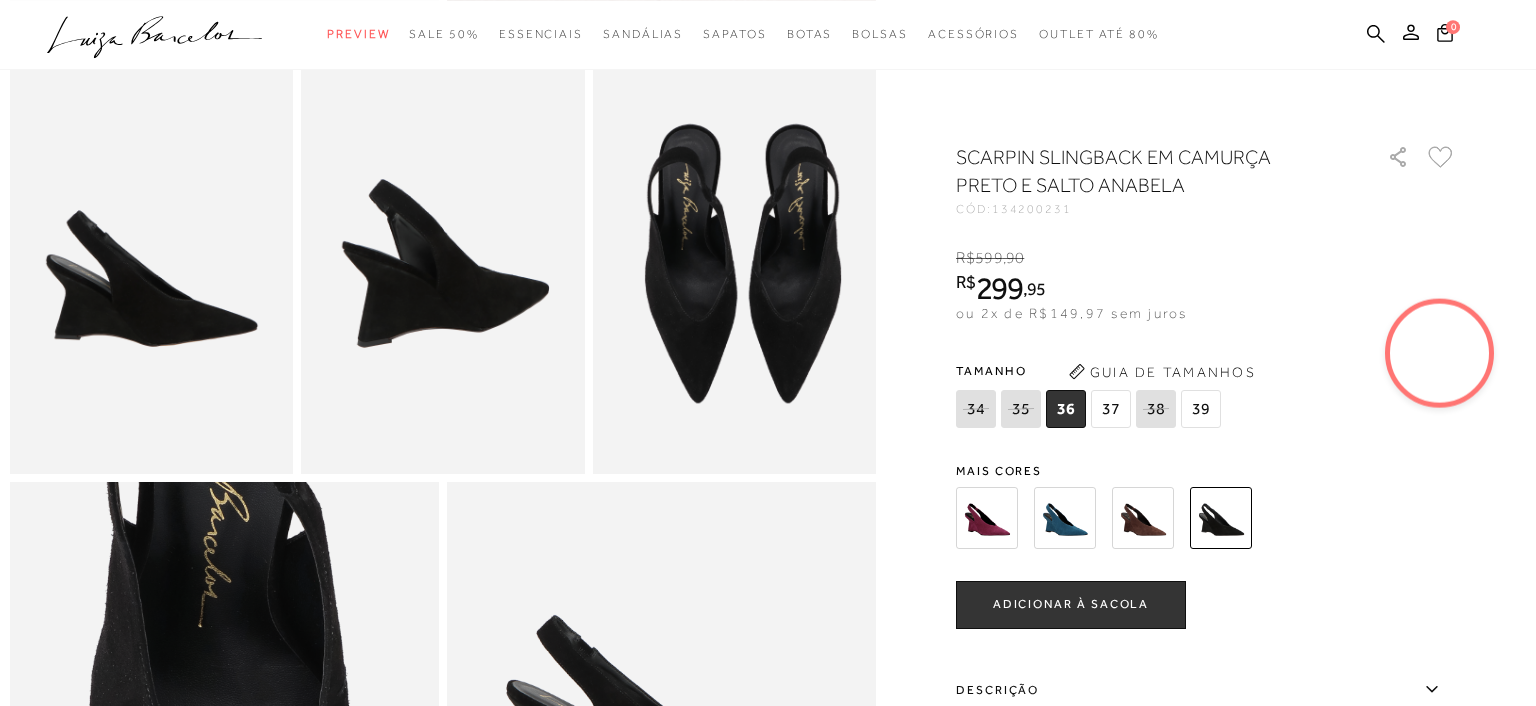 scroll, scrollTop: 739, scrollLeft: 0, axis: vertical 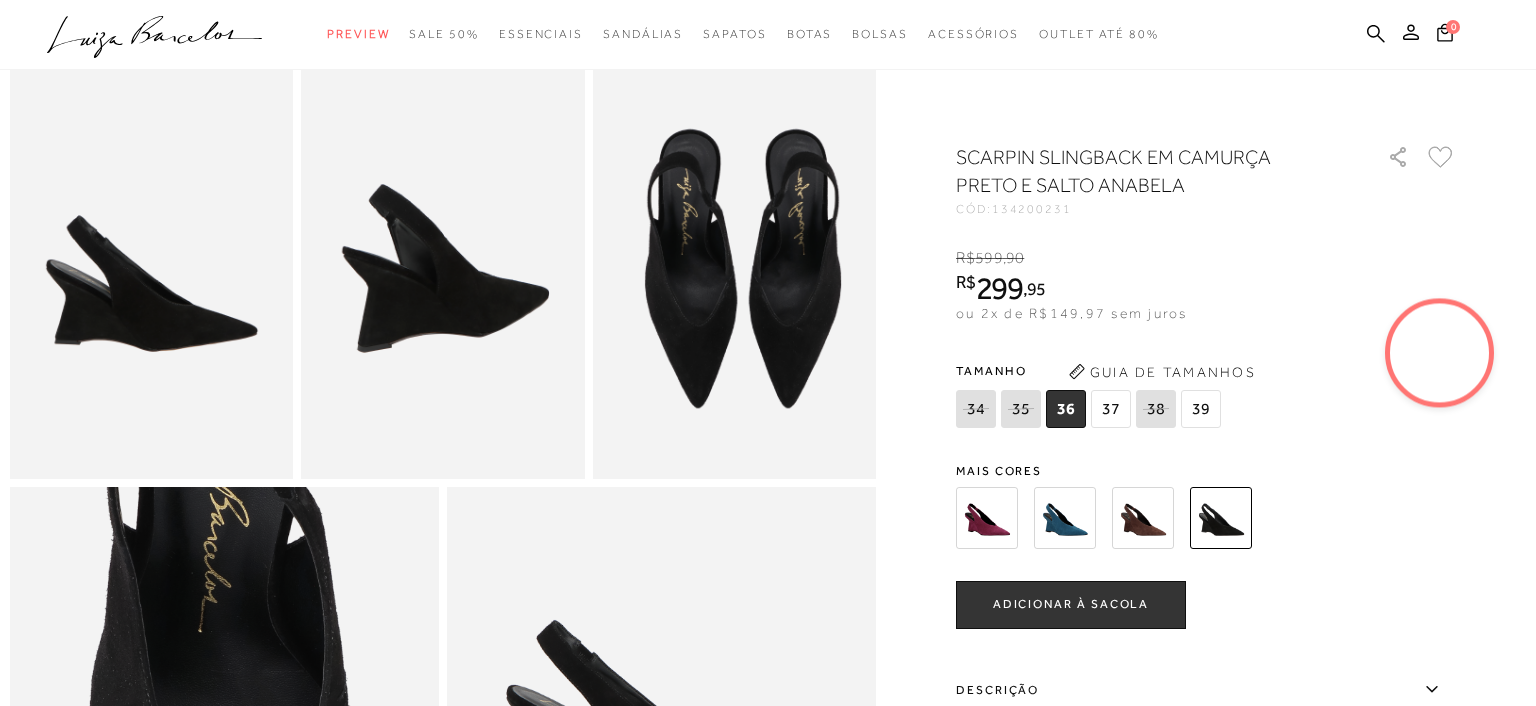 click at bounding box center (1065, 518) 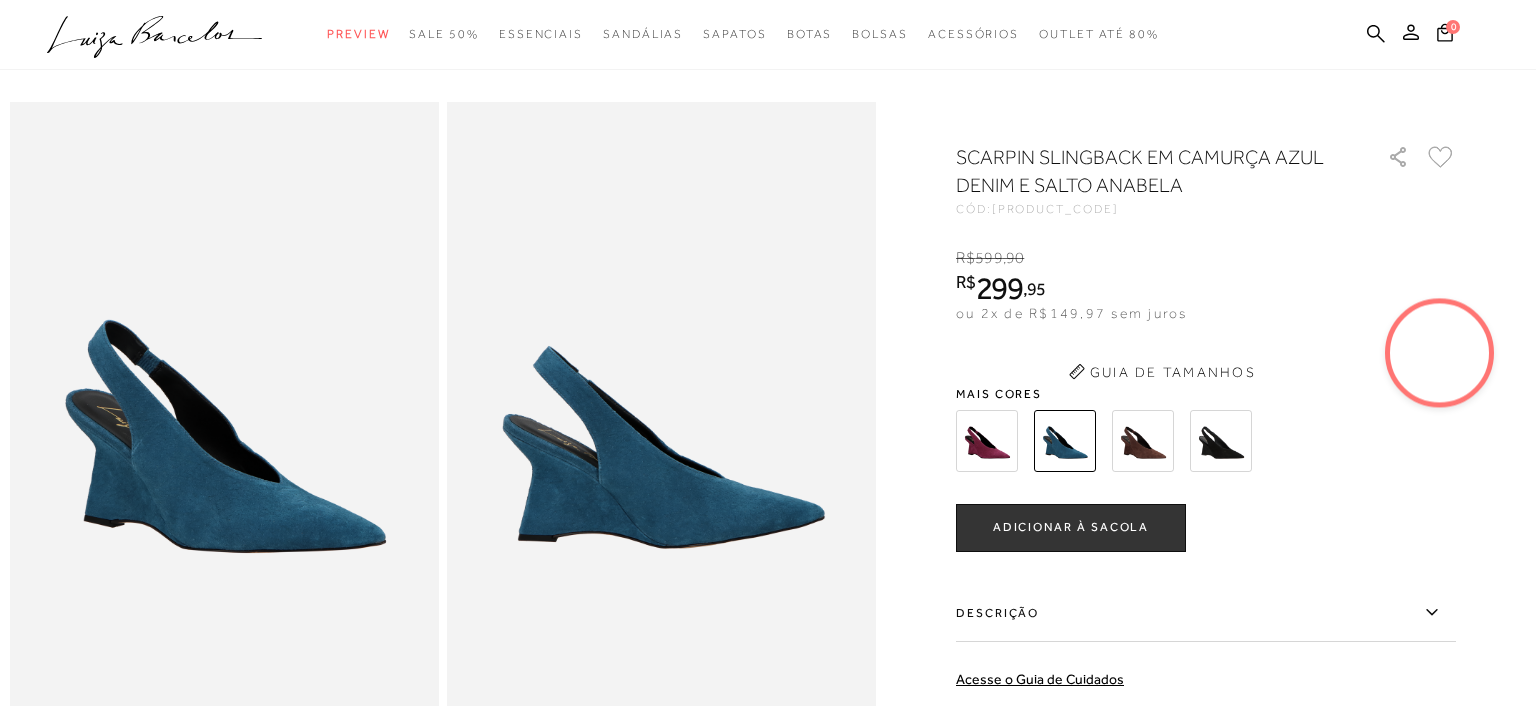 scroll, scrollTop: 0, scrollLeft: 0, axis: both 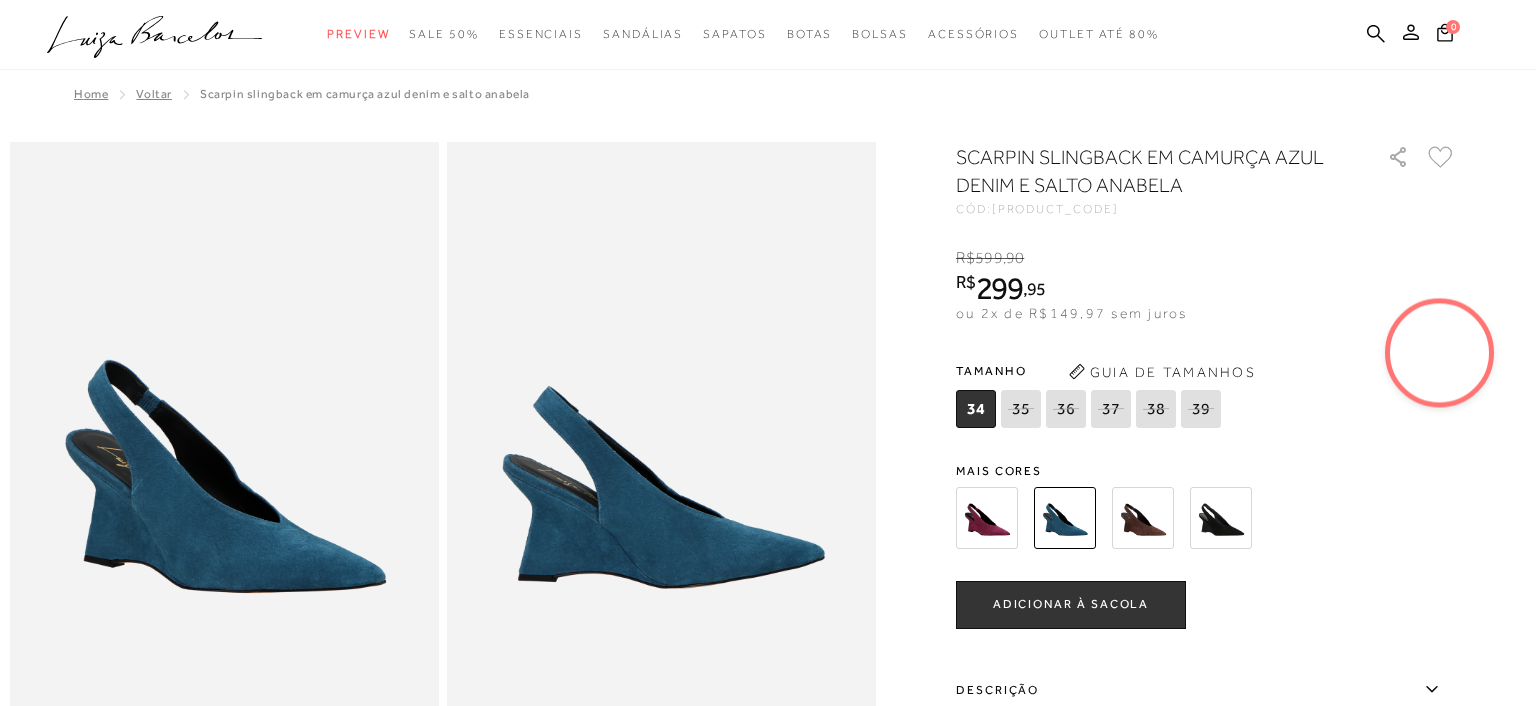 click at bounding box center (987, 518) 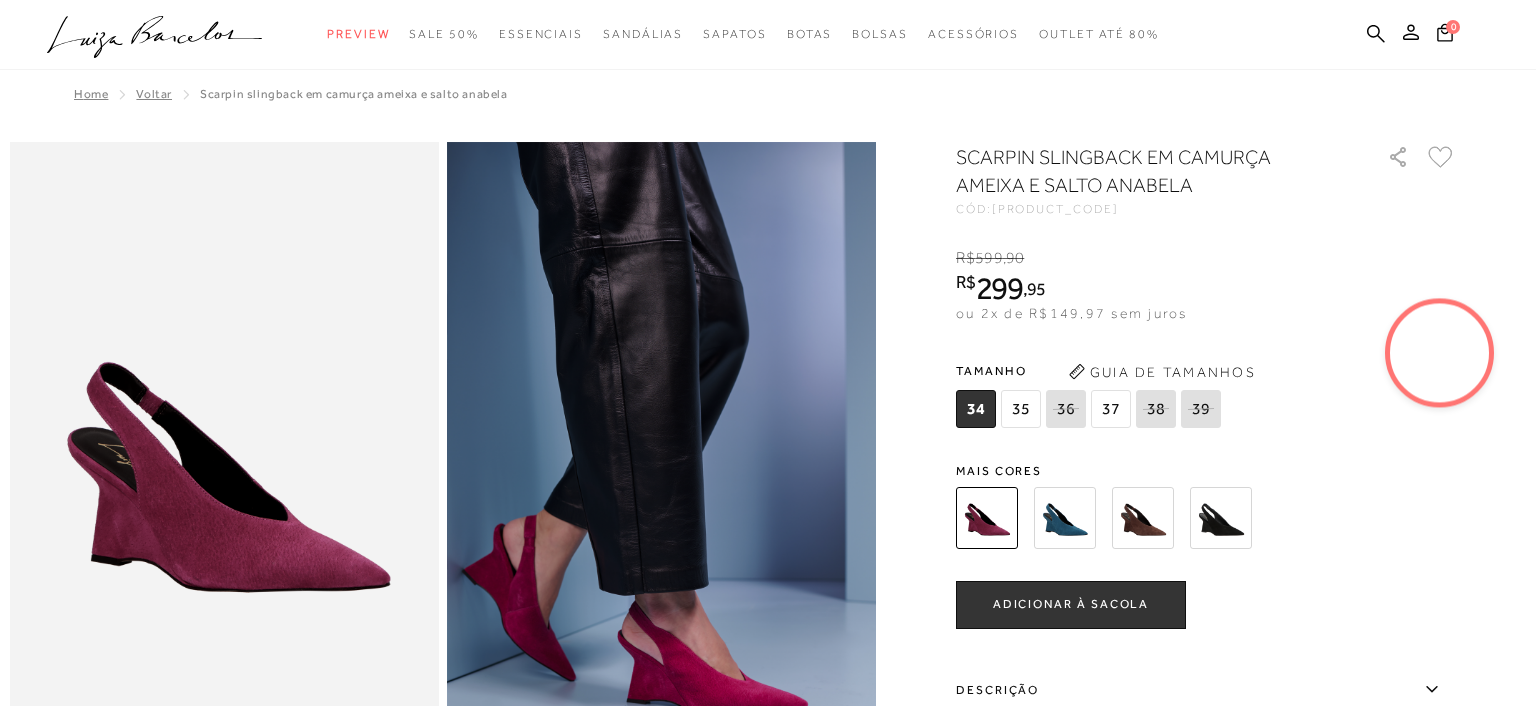 click at bounding box center (1143, 518) 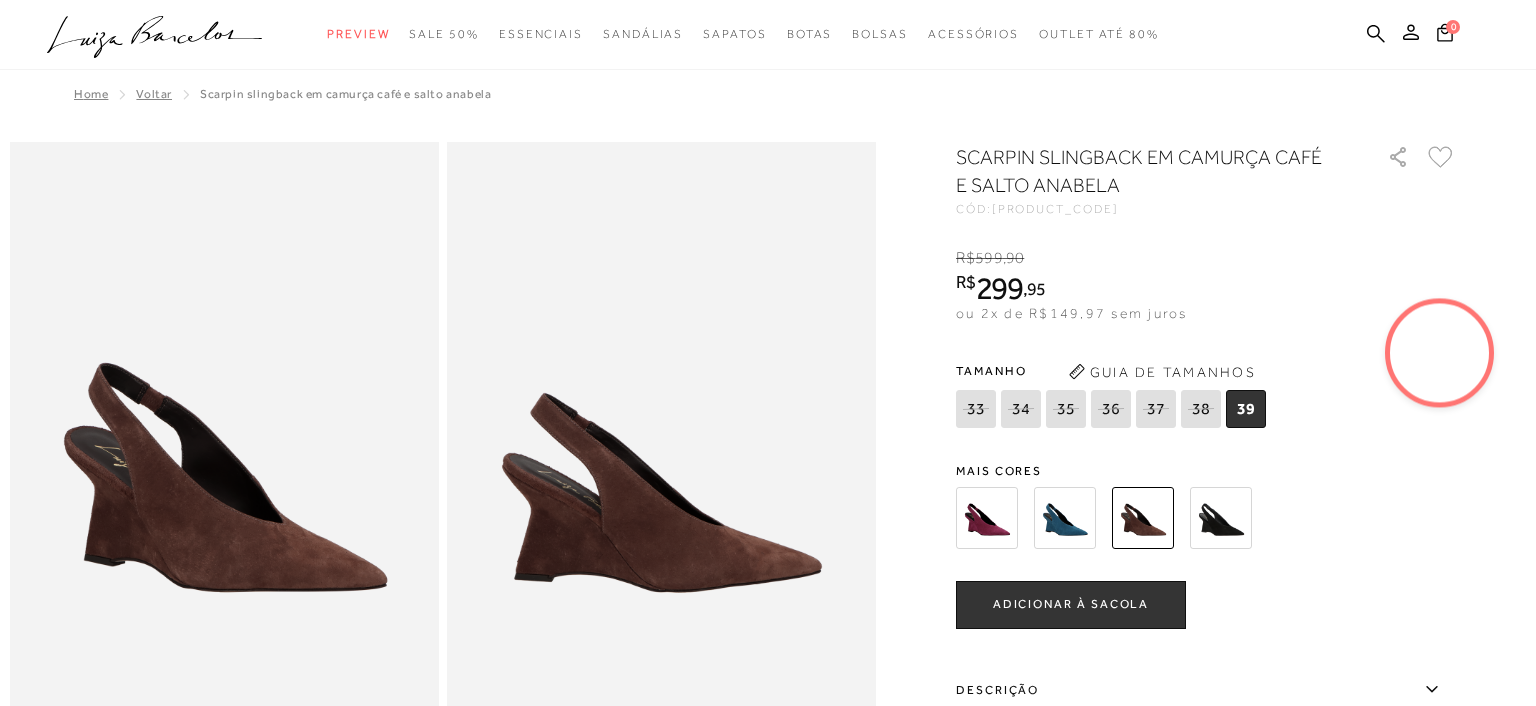 click at bounding box center [1221, 518] 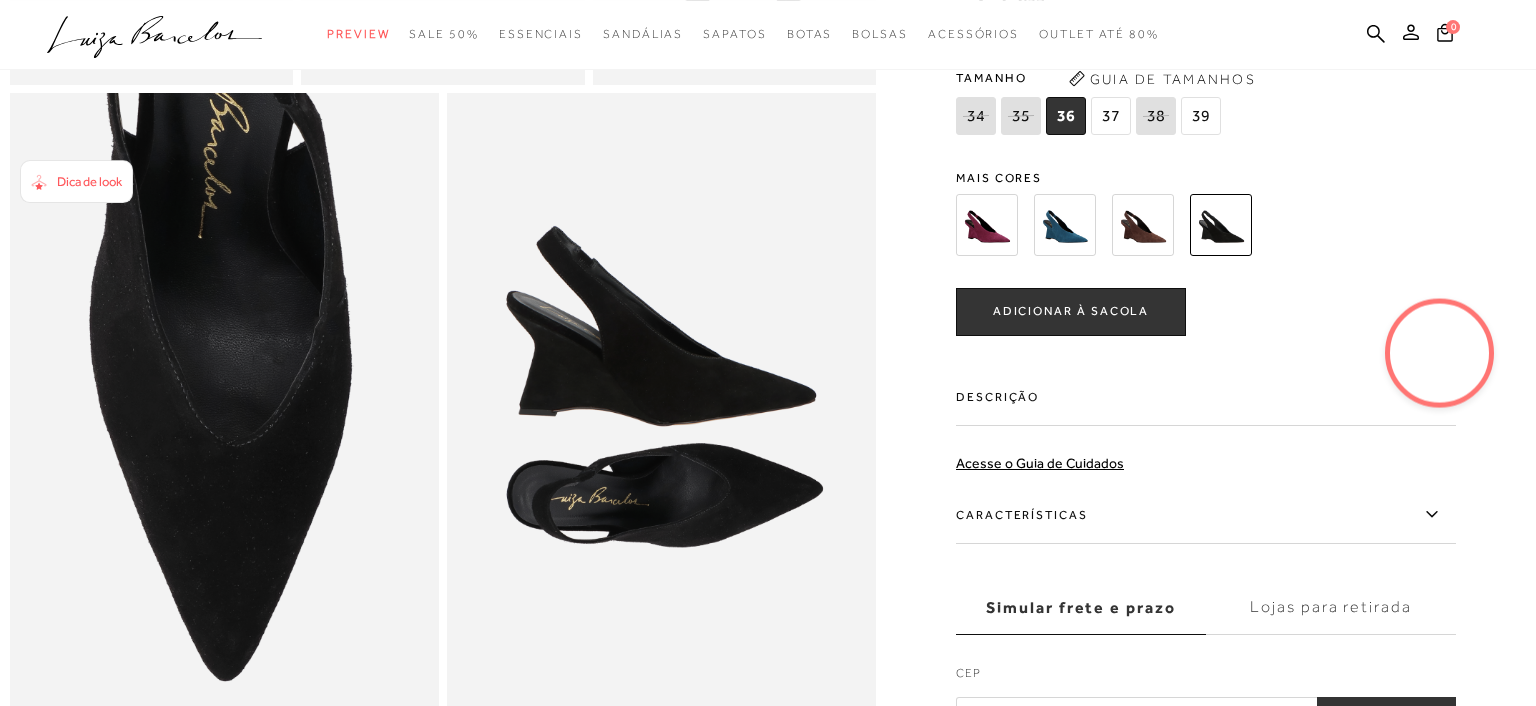 scroll, scrollTop: 1161, scrollLeft: 0, axis: vertical 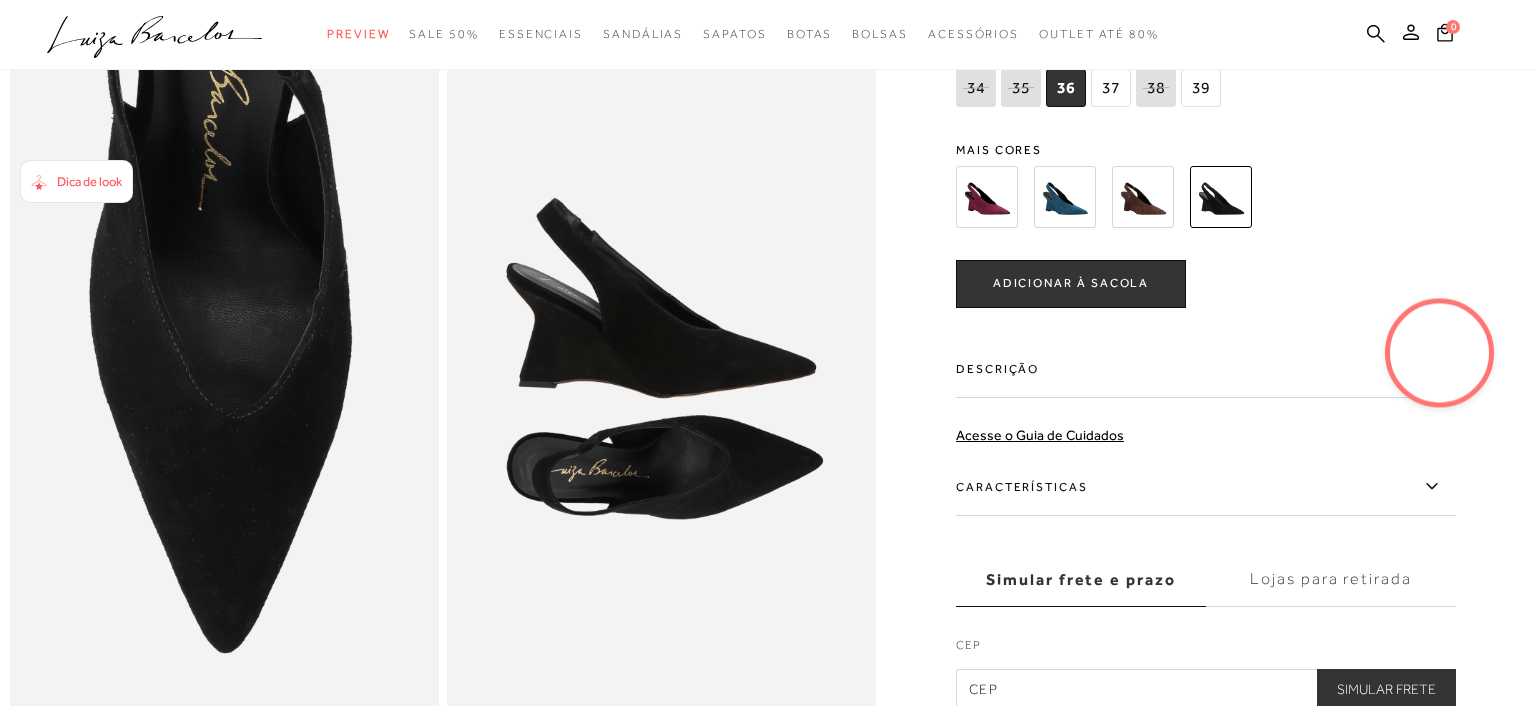click on "ADICIONAR À SACOLA" at bounding box center (1071, 283) 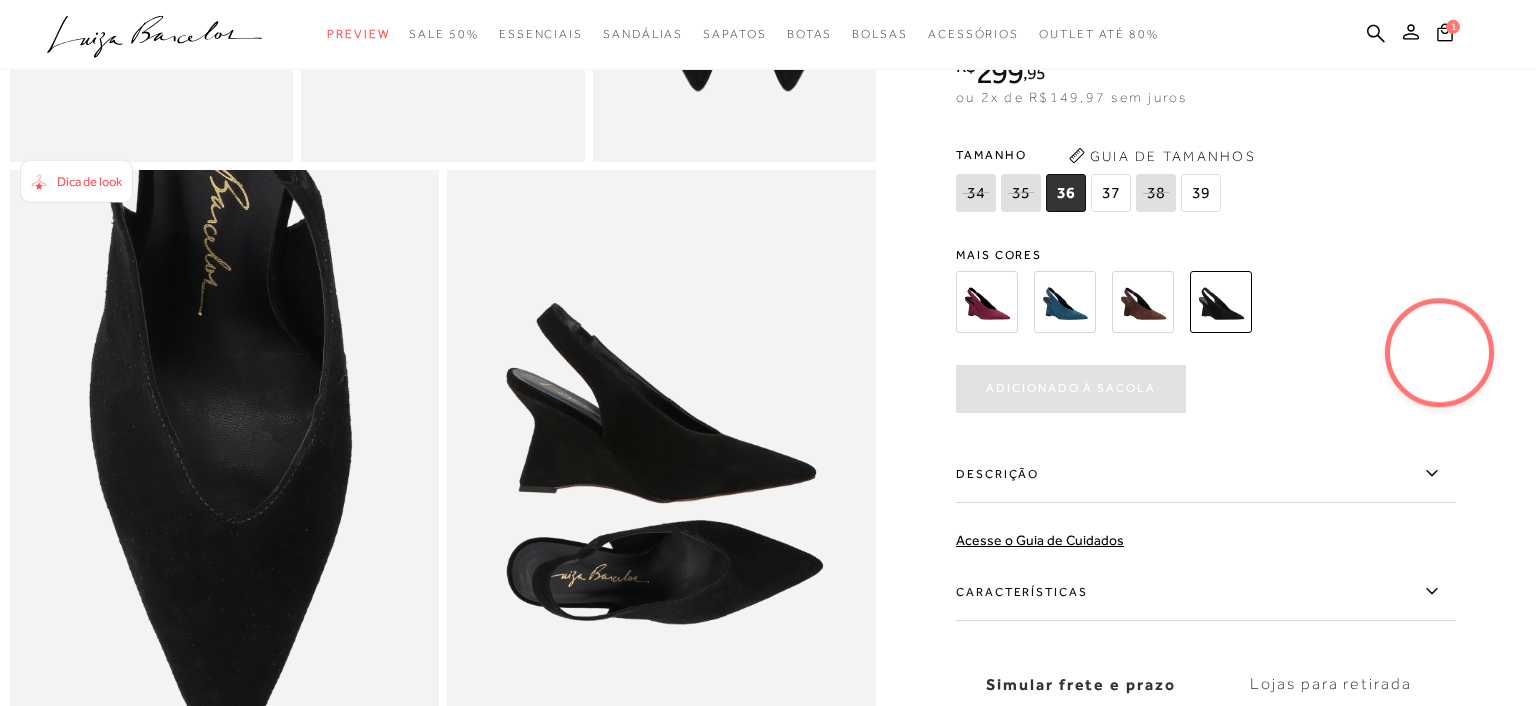 scroll, scrollTop: 1056, scrollLeft: 0, axis: vertical 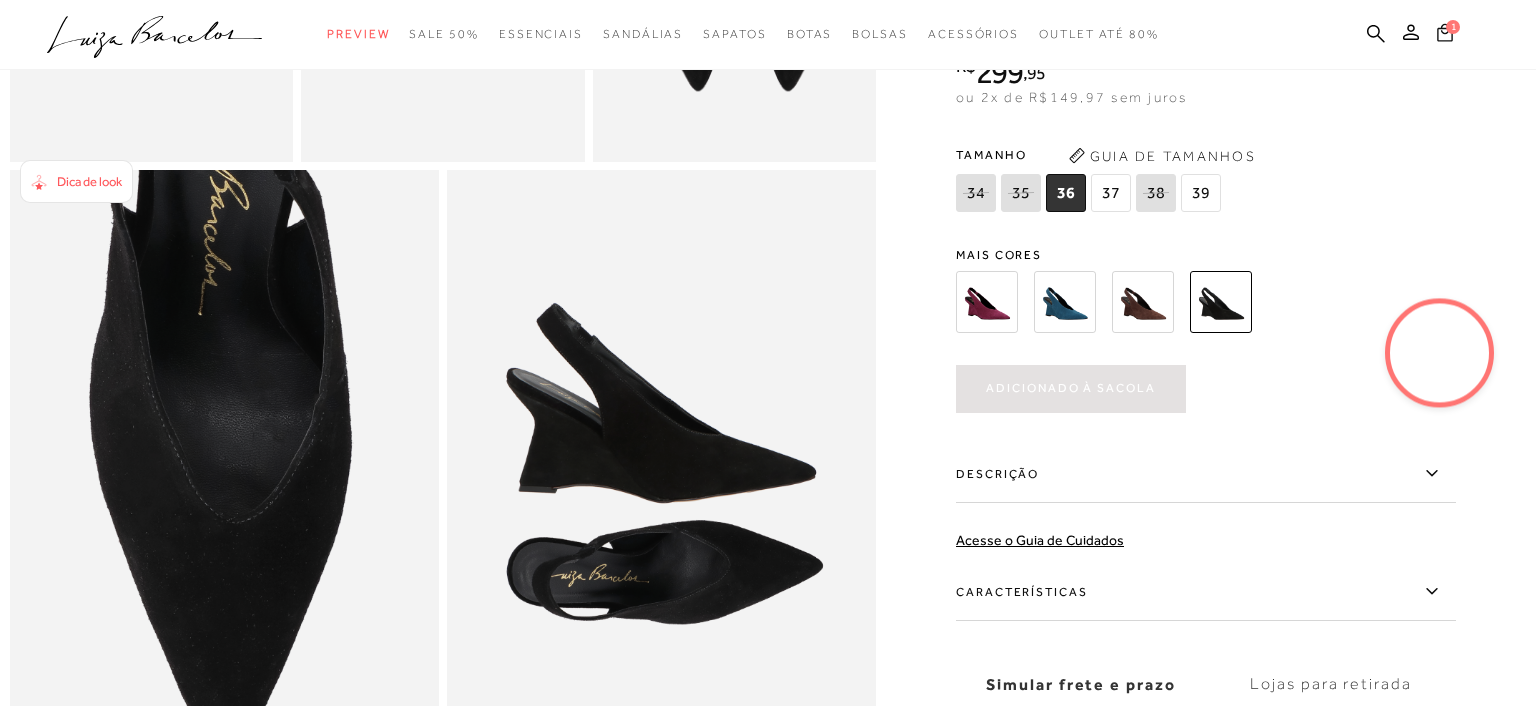 click 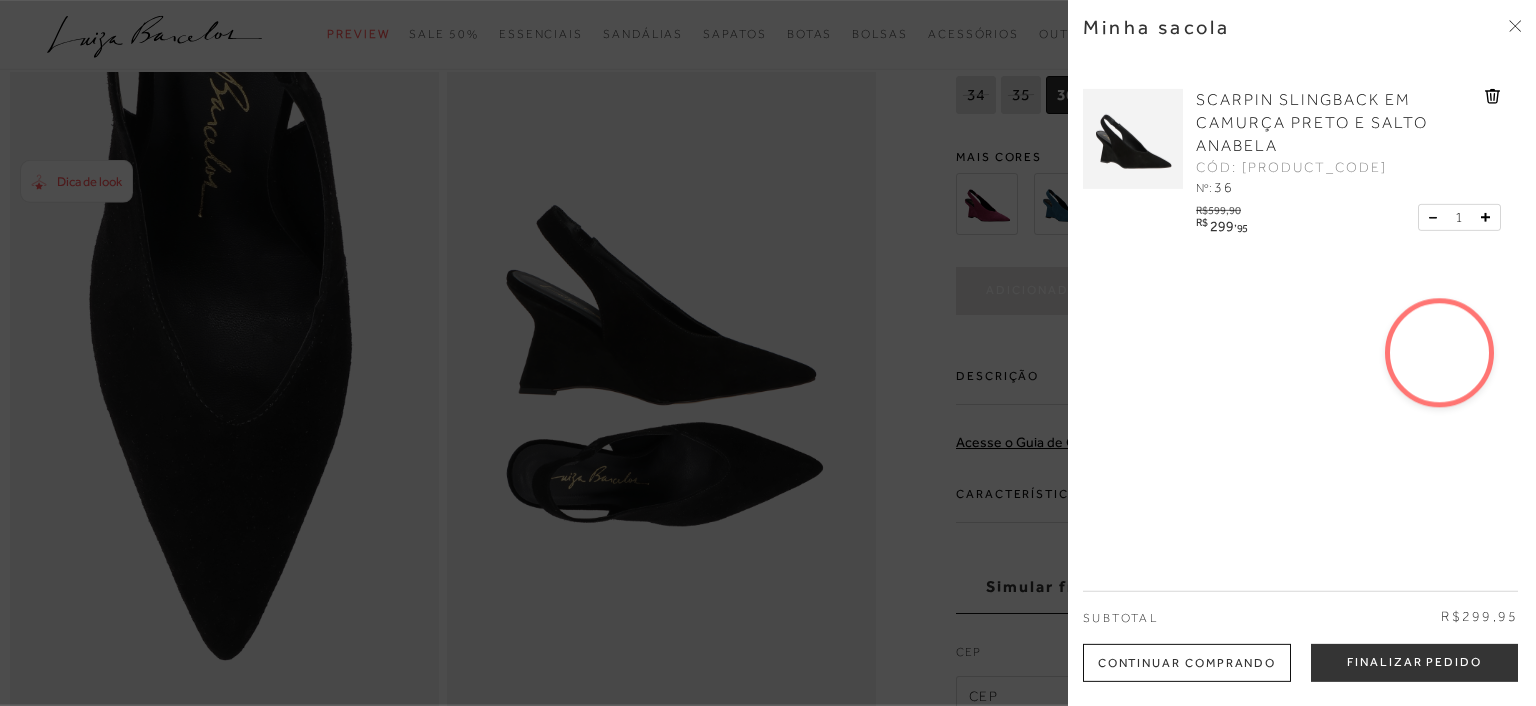 scroll, scrollTop: 1161, scrollLeft: 0, axis: vertical 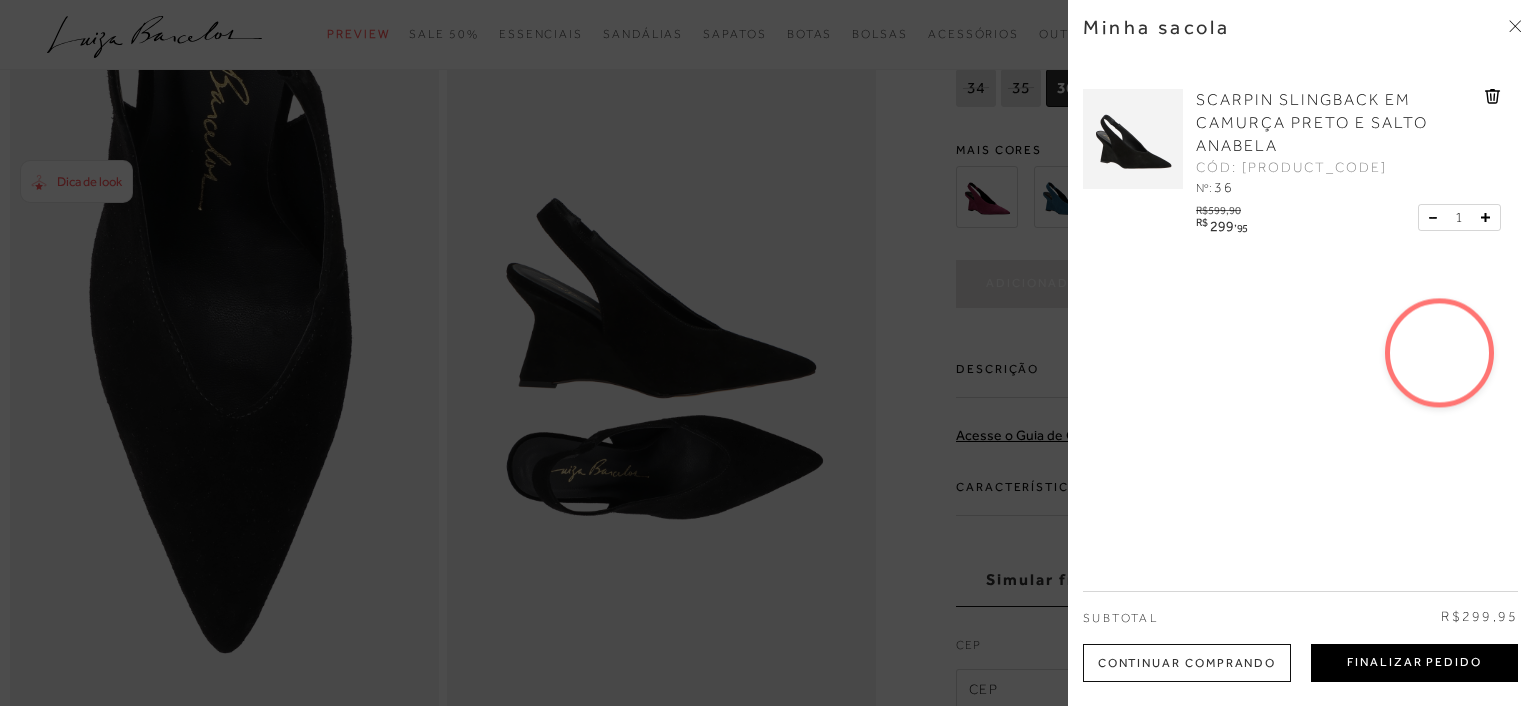 click on "Finalizar Pedido" at bounding box center (1414, 663) 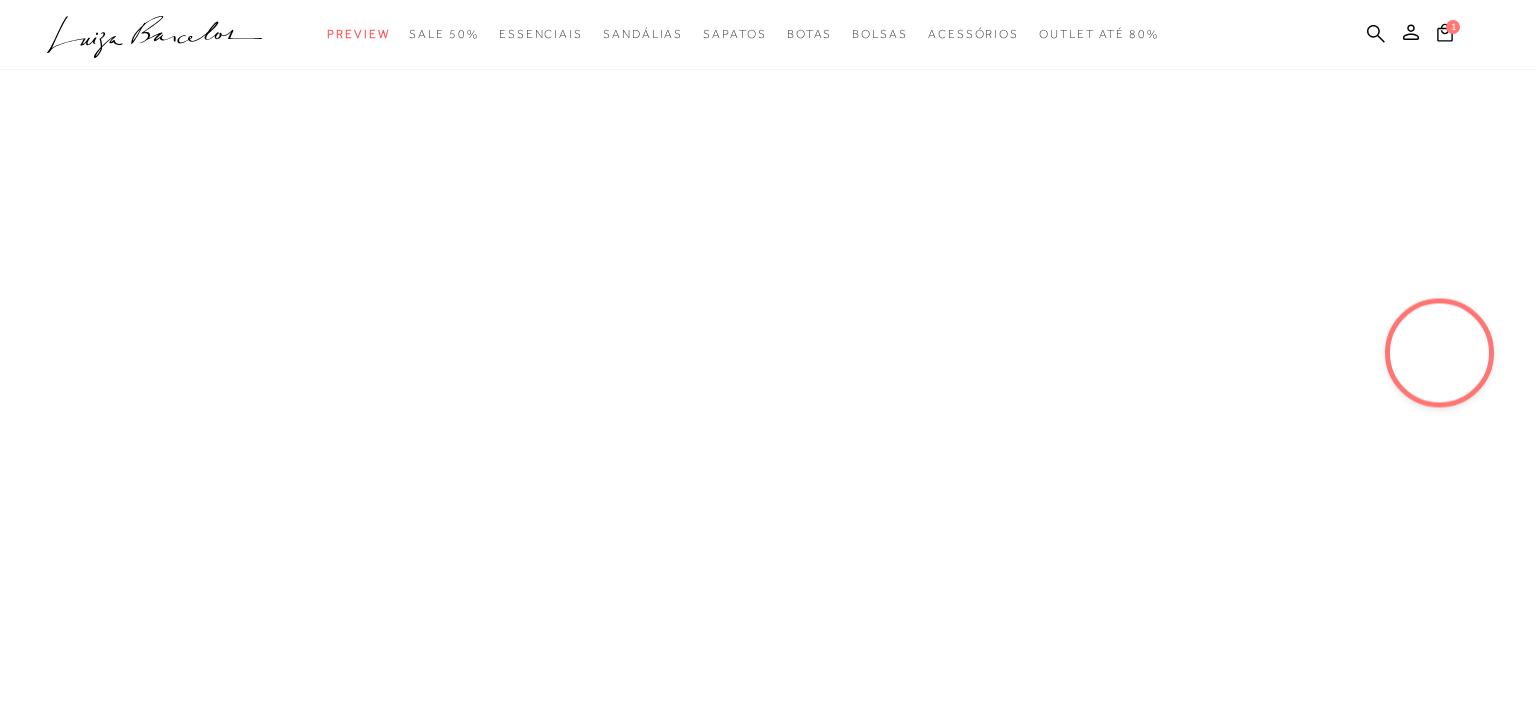 scroll, scrollTop: 0, scrollLeft: 0, axis: both 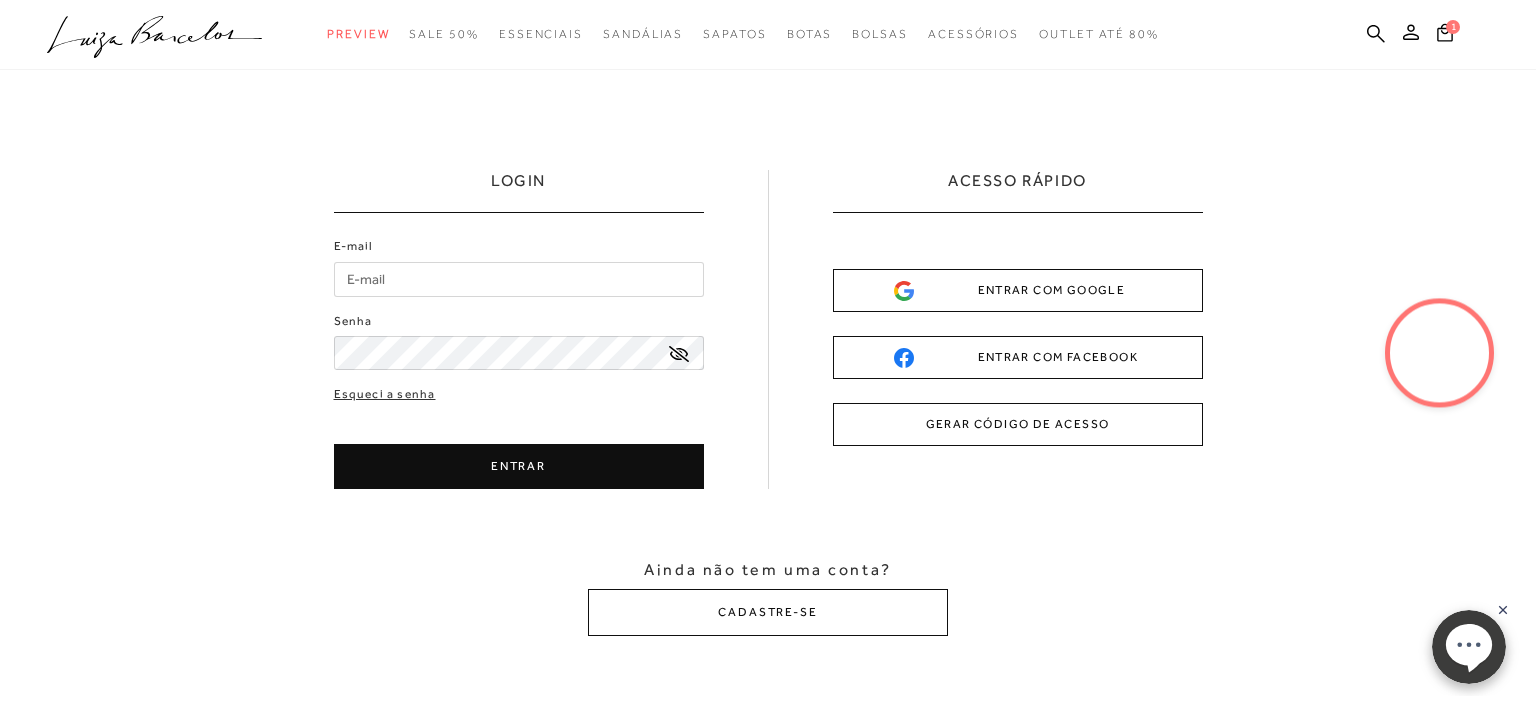 drag, startPoint x: 366, startPoint y: 282, endPoint x: 430, endPoint y: 293, distance: 64.93843 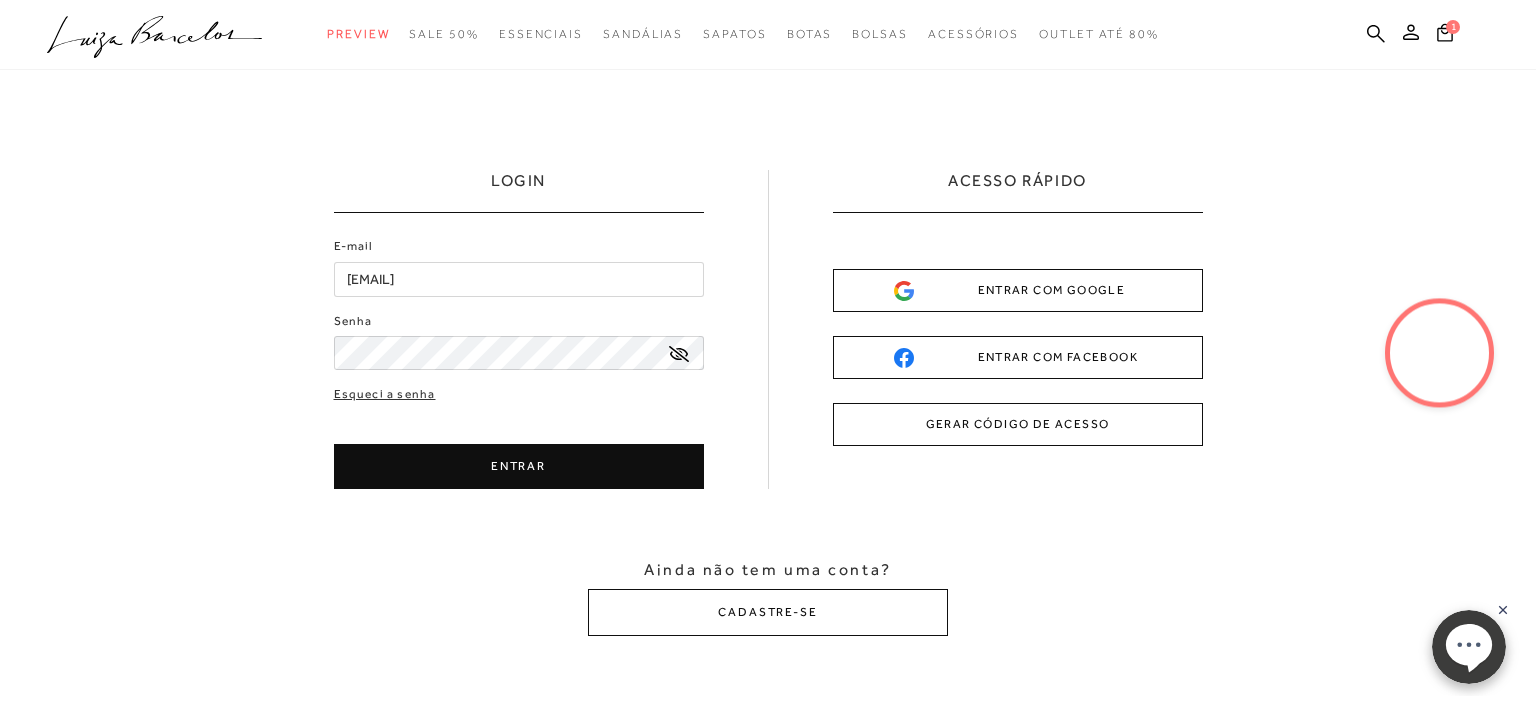 type on "[EMAIL]" 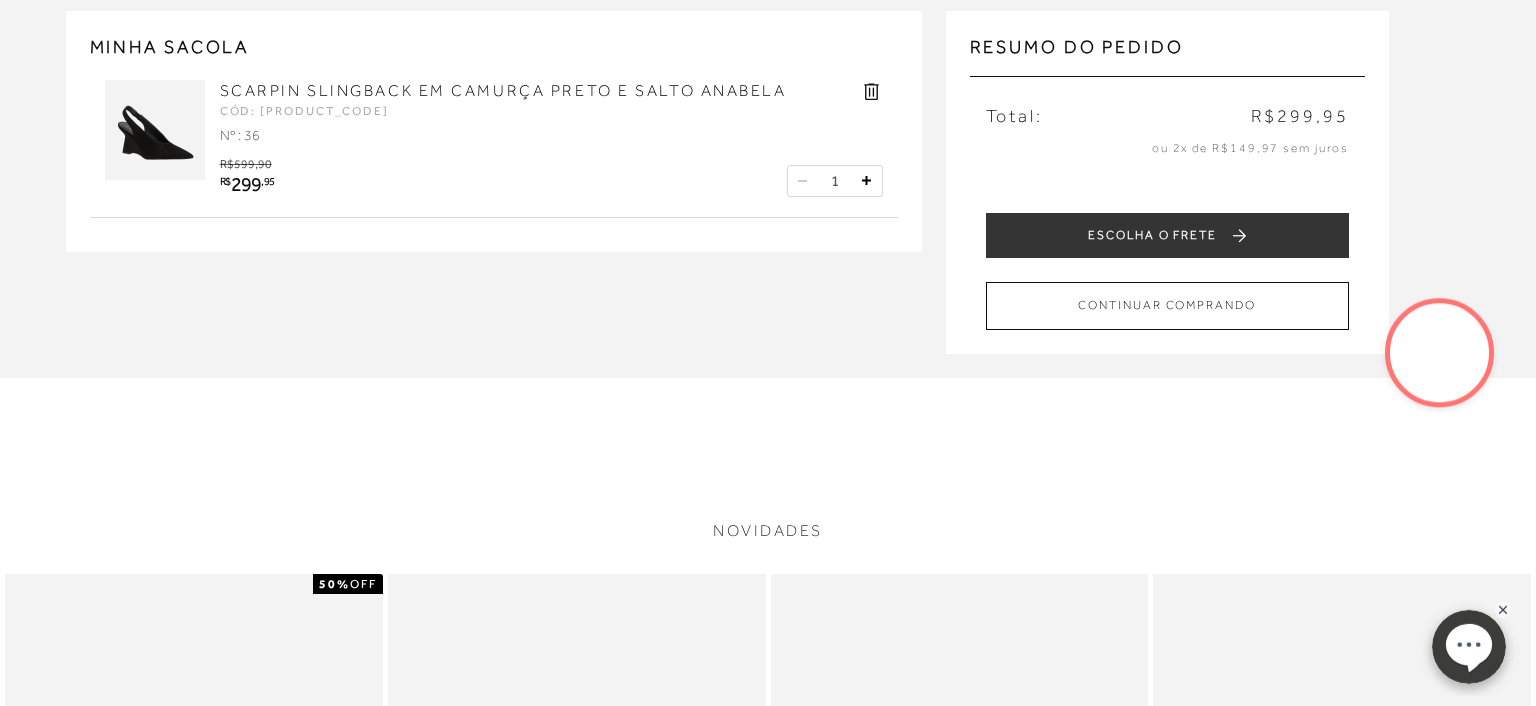 scroll, scrollTop: 105, scrollLeft: 0, axis: vertical 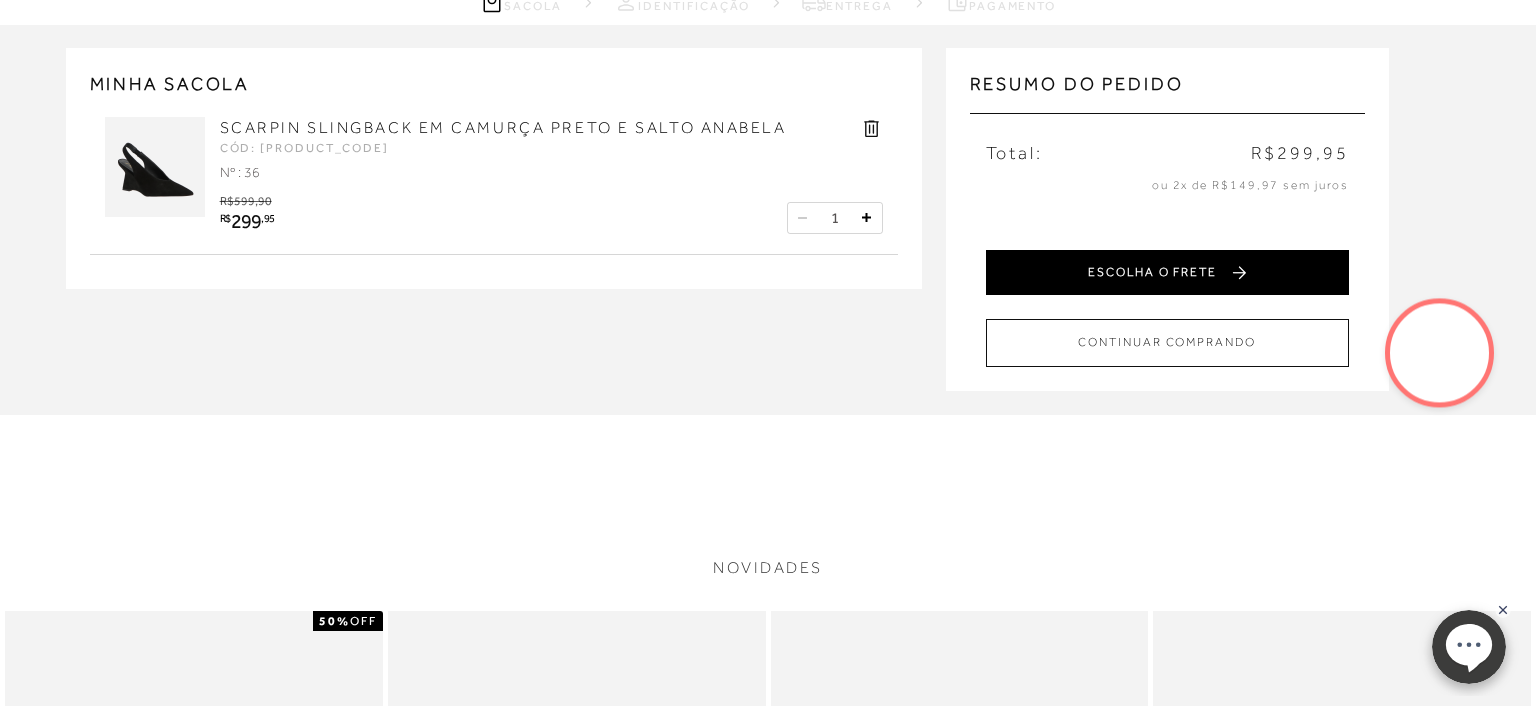click on "ESCOLHA O FRETE" at bounding box center [1167, 272] 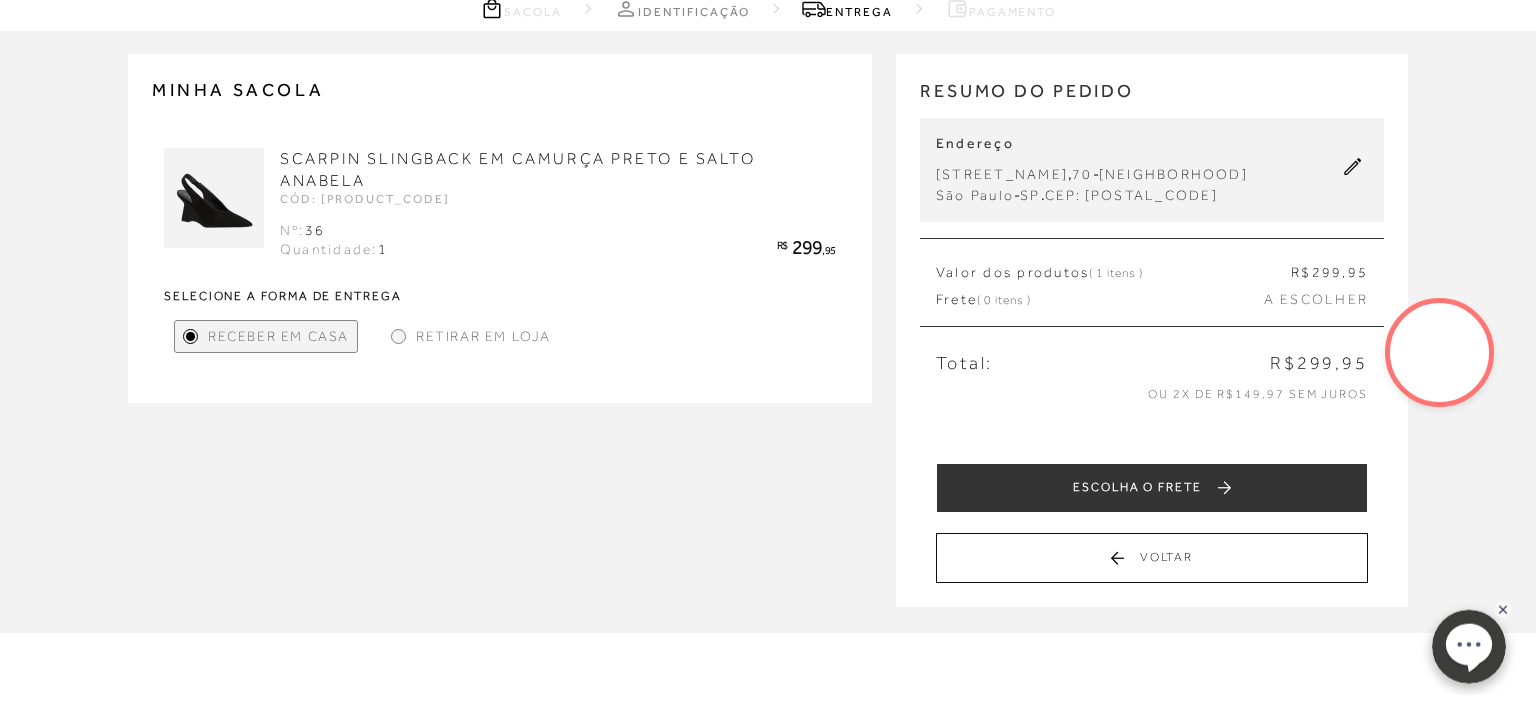 scroll, scrollTop: 105, scrollLeft: 0, axis: vertical 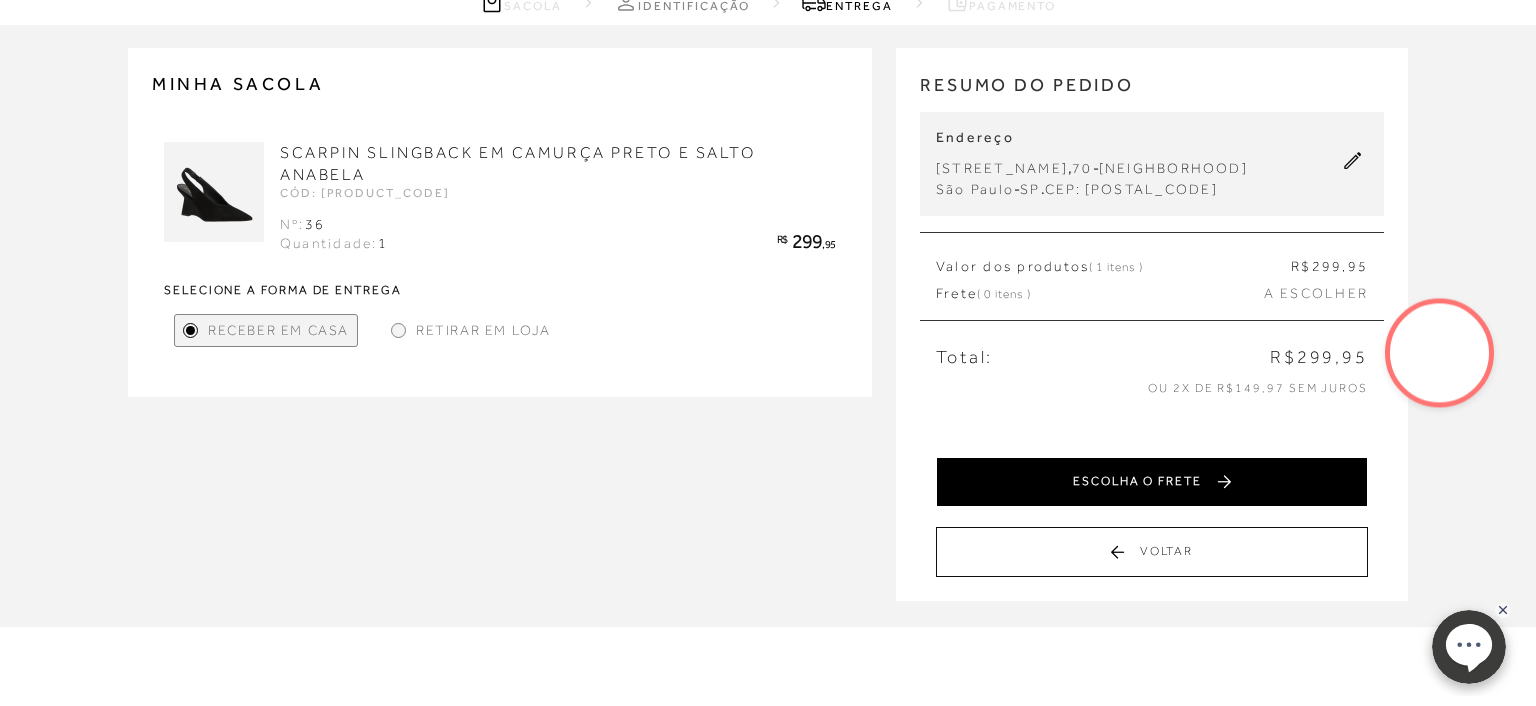click on "ESCOLHA O FRETE" at bounding box center [1152, 482] 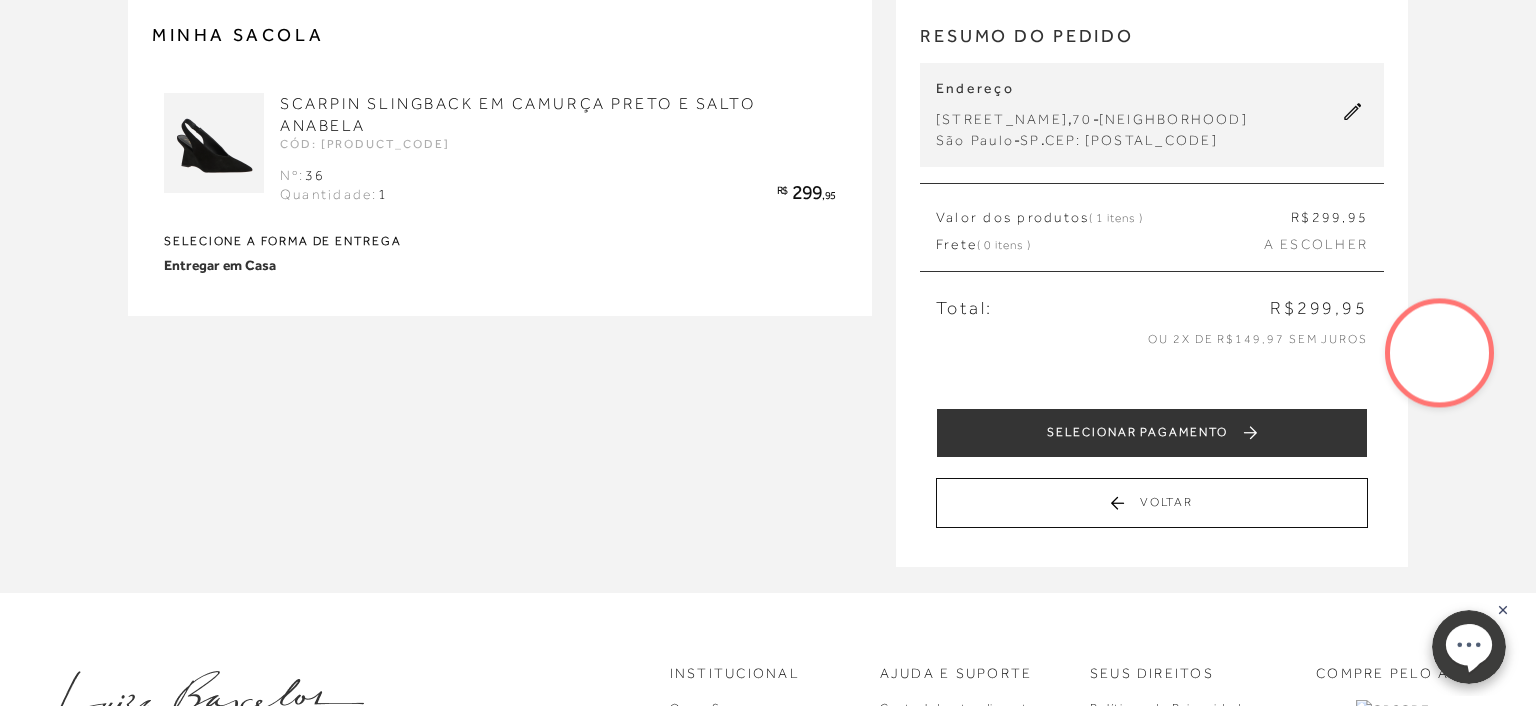 scroll, scrollTop: 211, scrollLeft: 0, axis: vertical 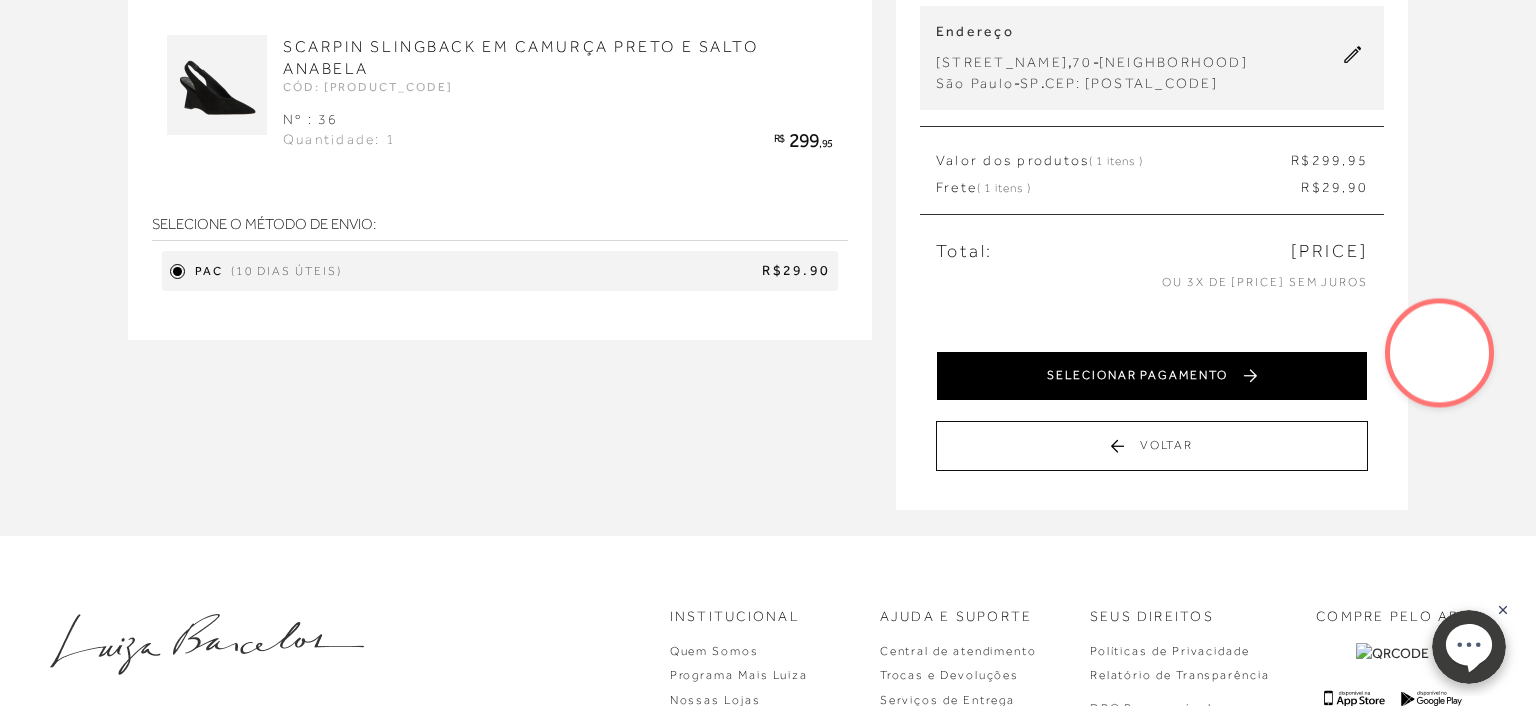 click on "SELECIONAR PAGAMENTO" at bounding box center [1152, 376] 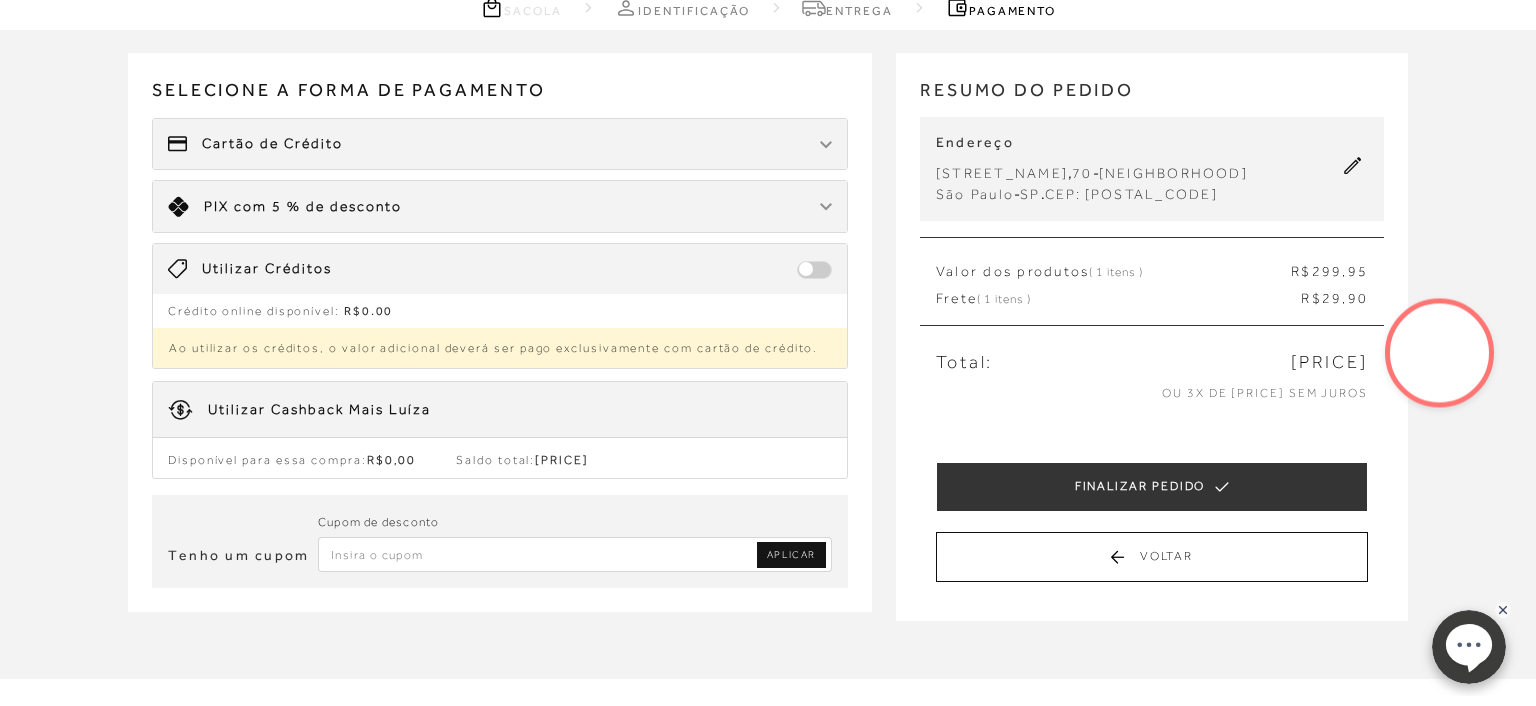 scroll, scrollTop: 105, scrollLeft: 0, axis: vertical 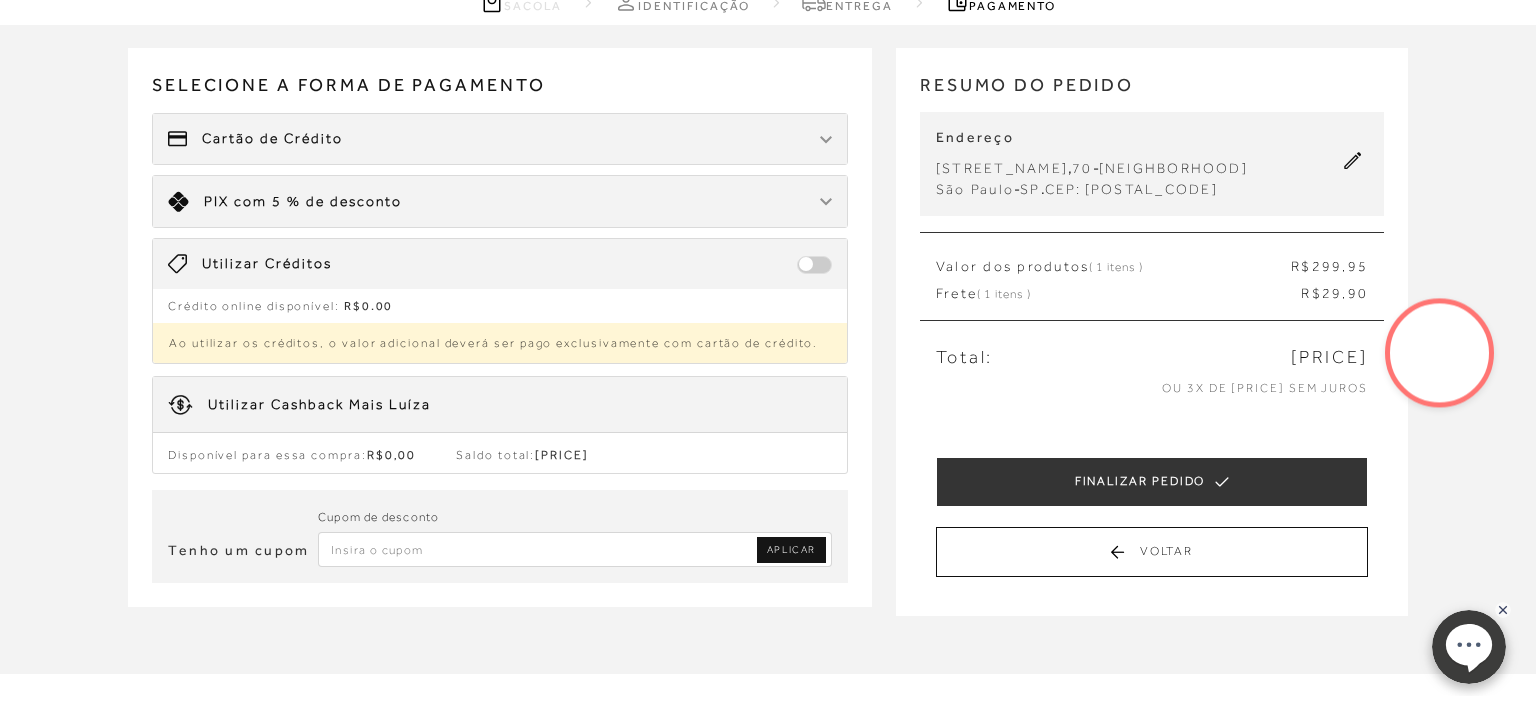 click at bounding box center (826, 140) 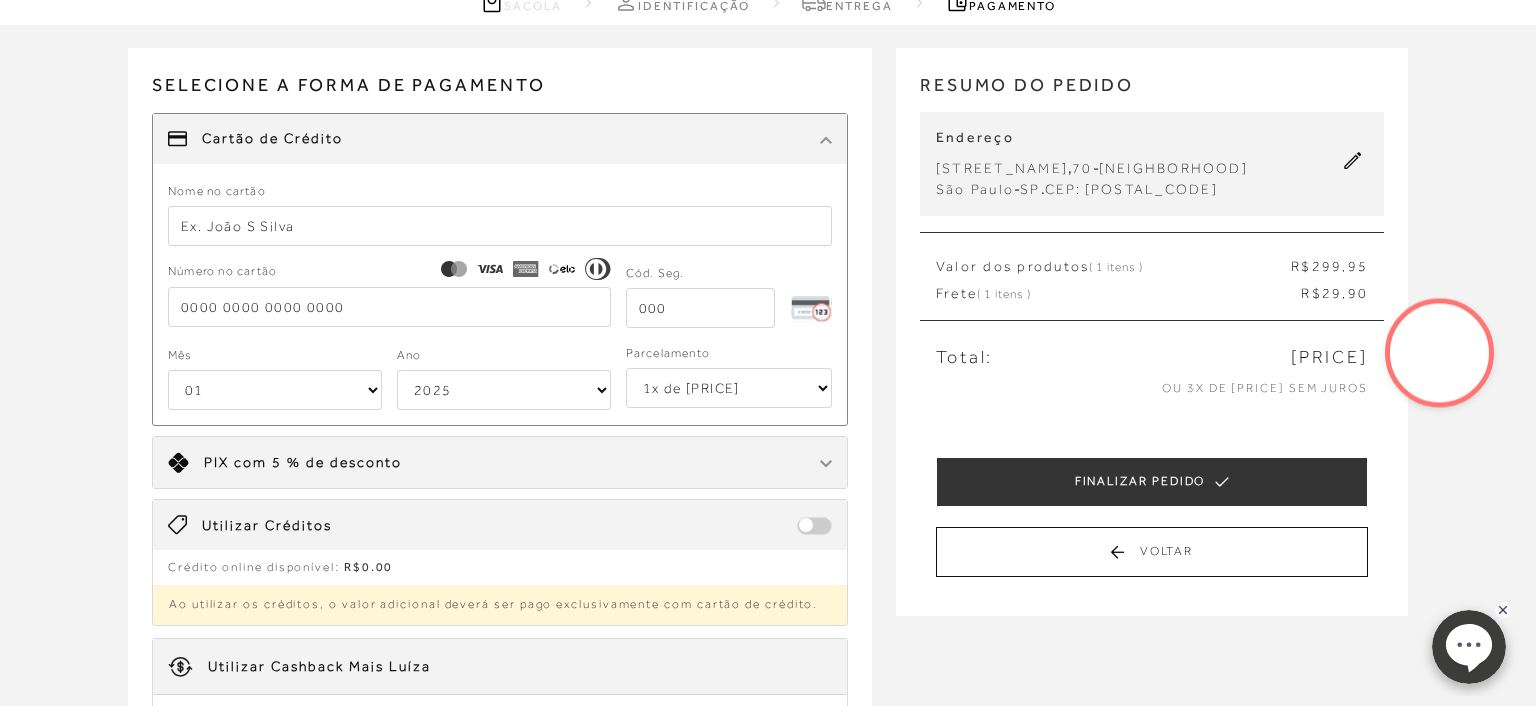 click at bounding box center [500, 226] 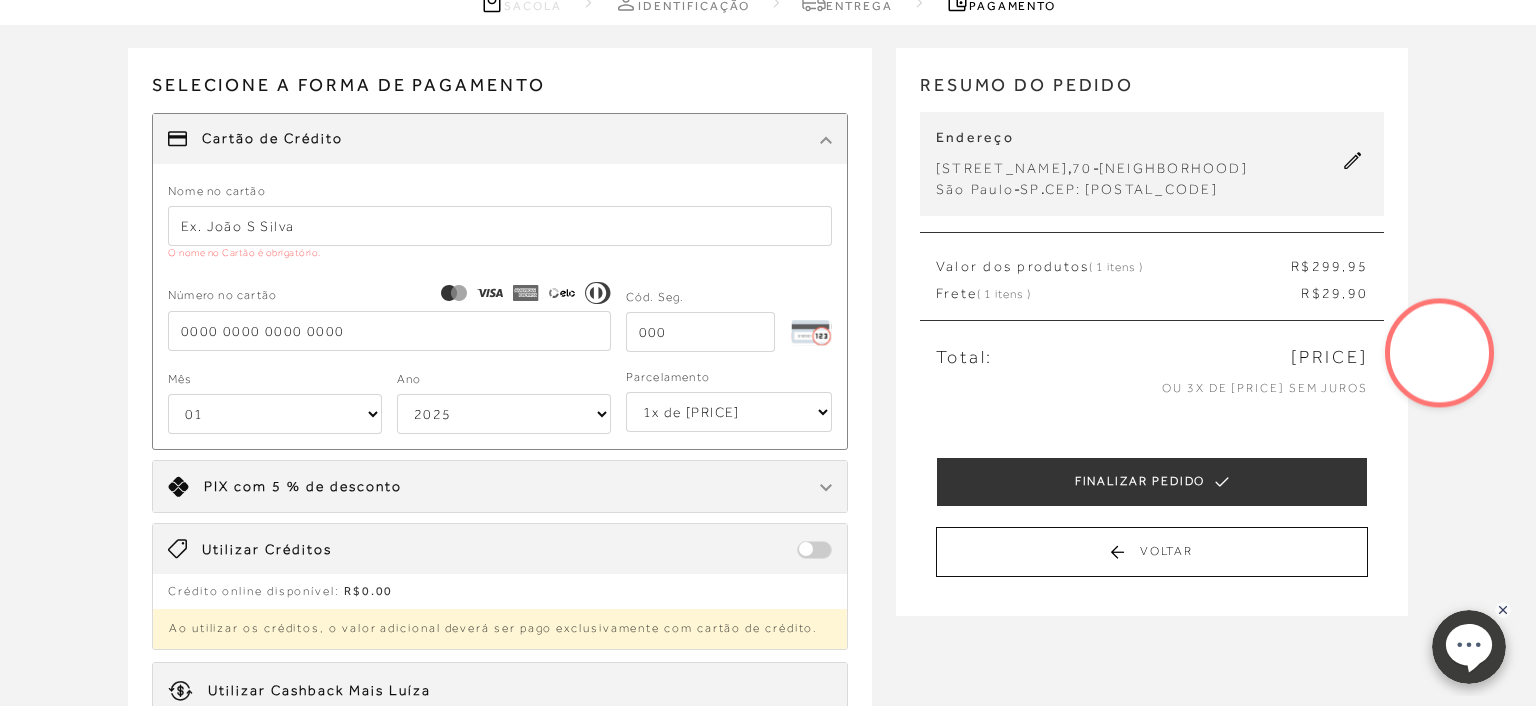 click on "Nome no cartão" at bounding box center [217, 191] 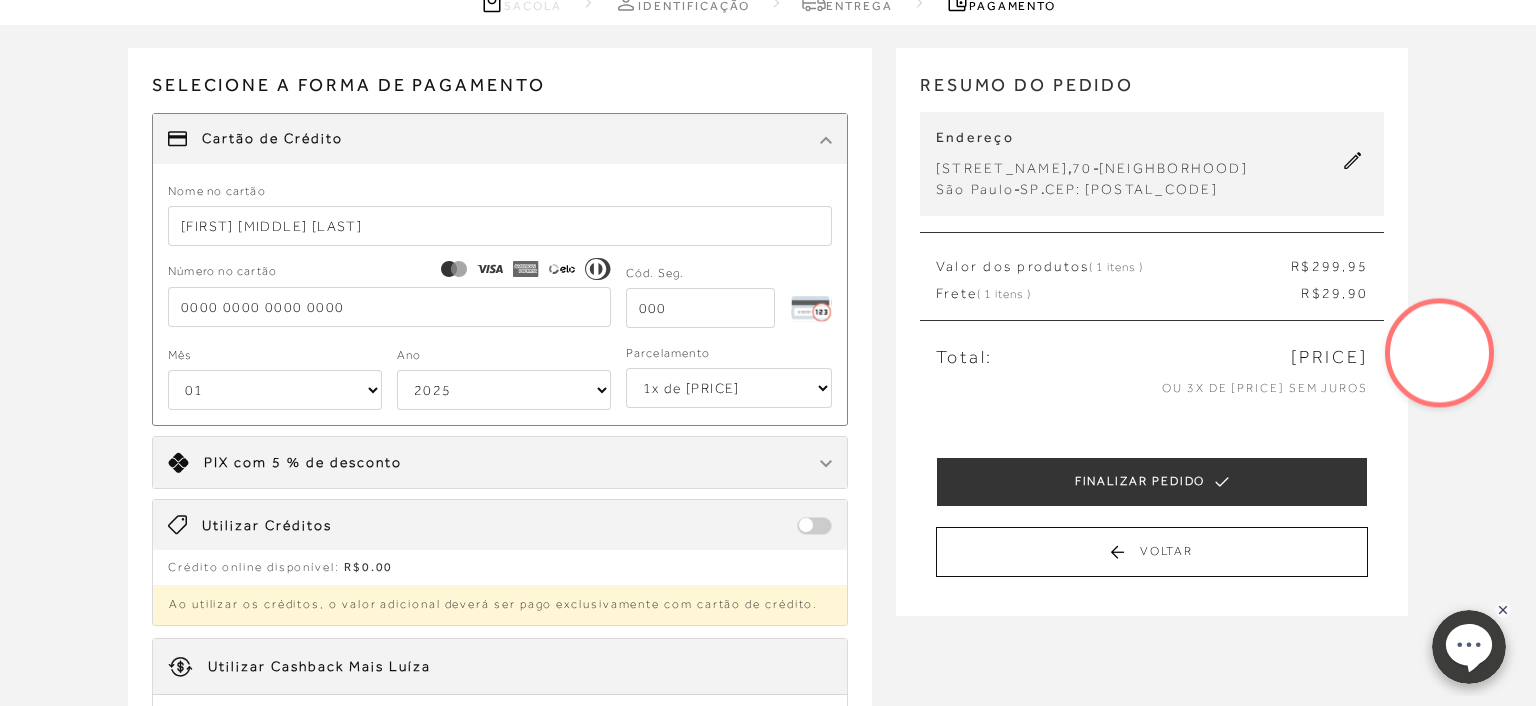 type on "[FIRST] [MIDDLE] [LAST]" 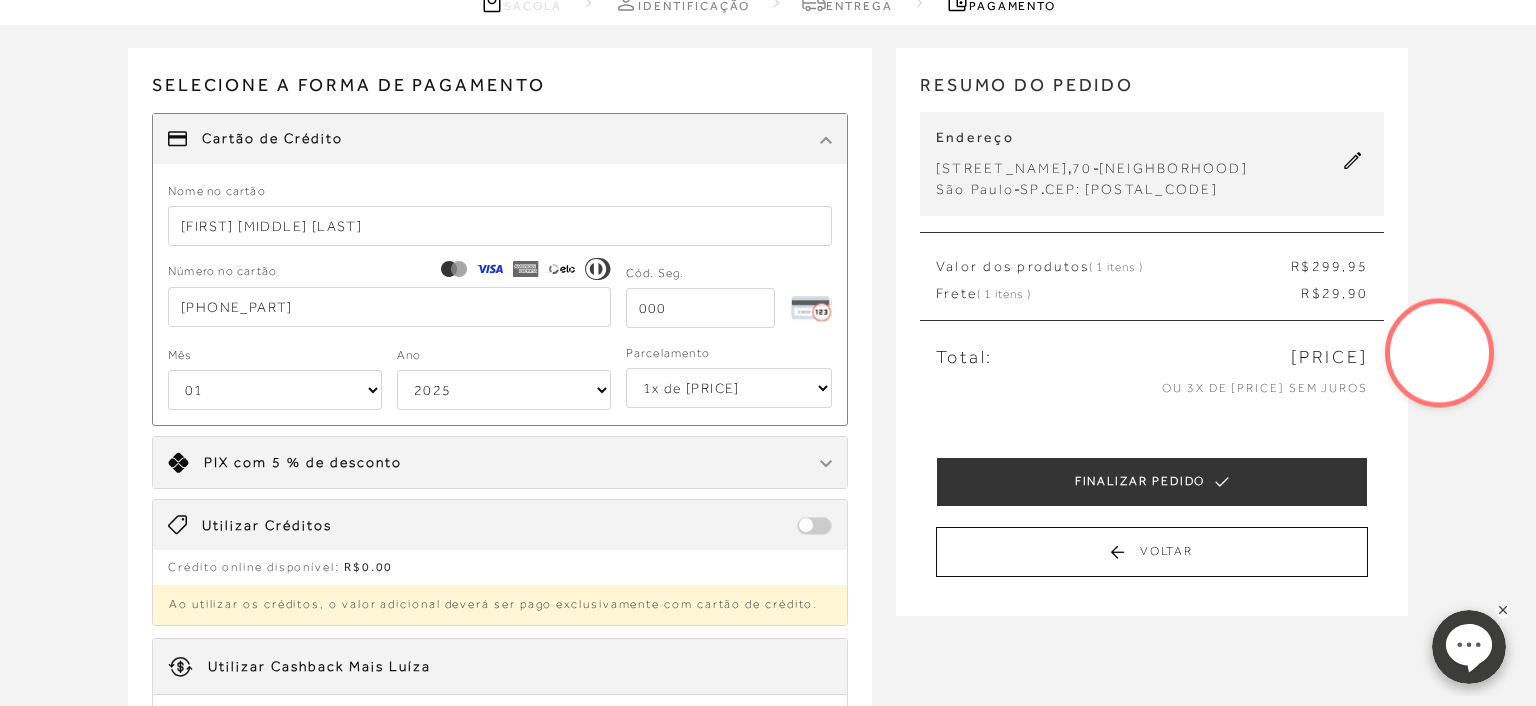 type on "[PHONE_PART]" 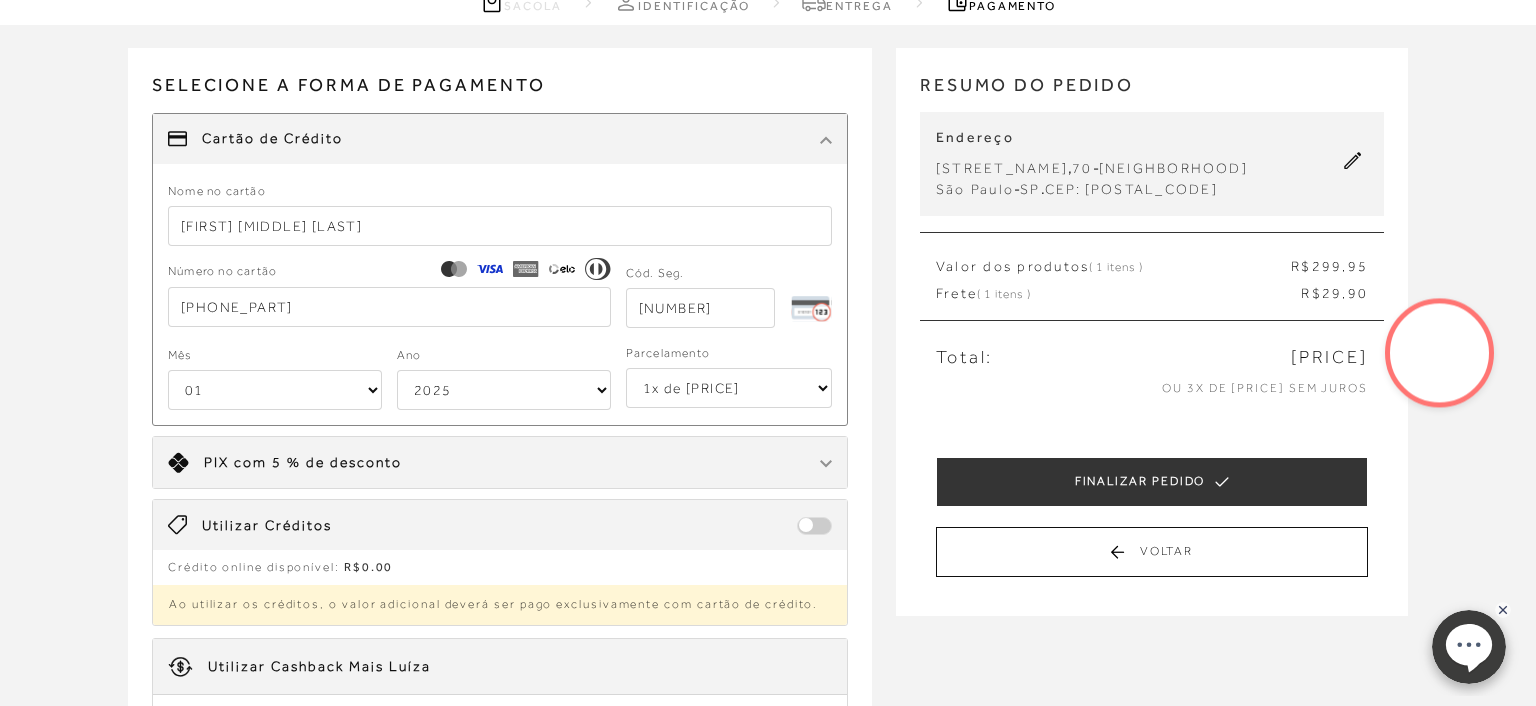 type on "[NUMBER]" 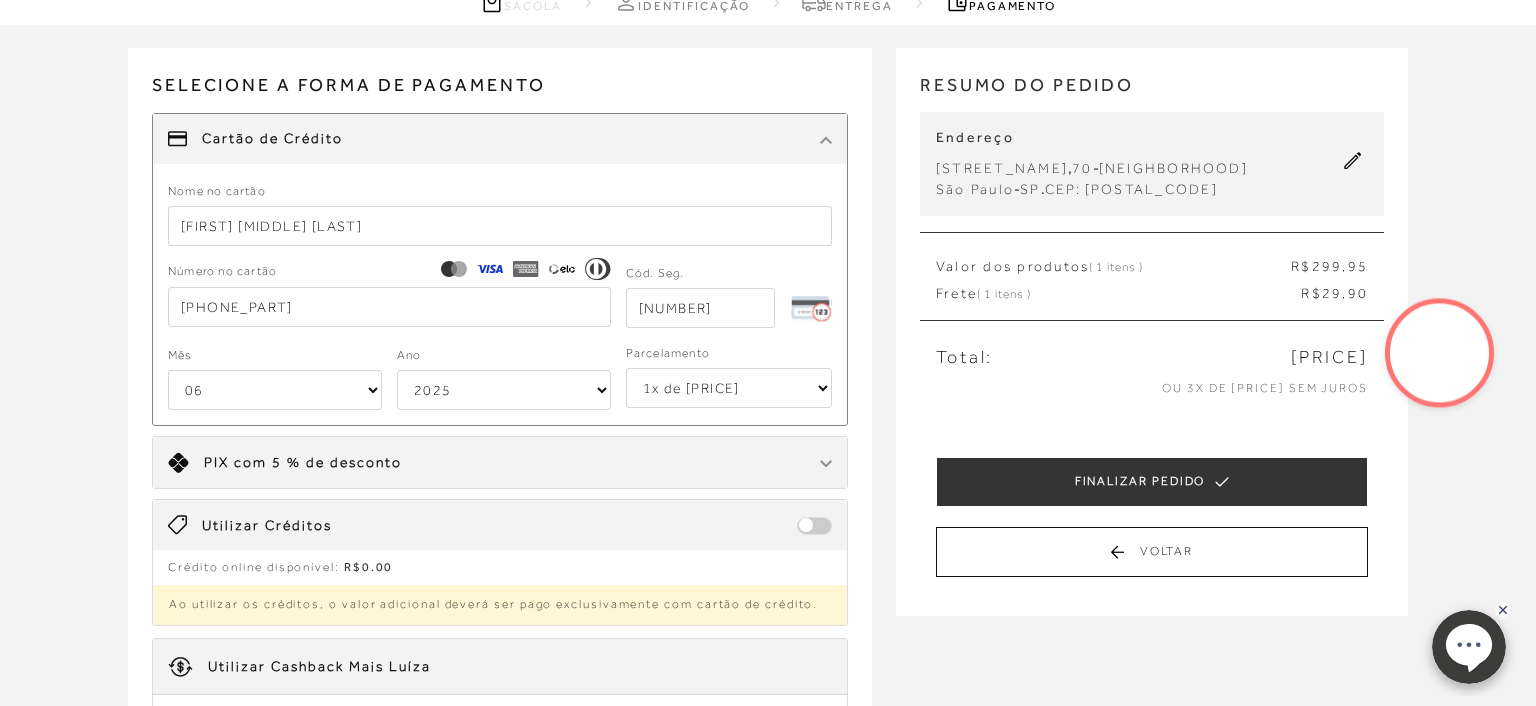 click on "06" at bounding box center (0, 0) 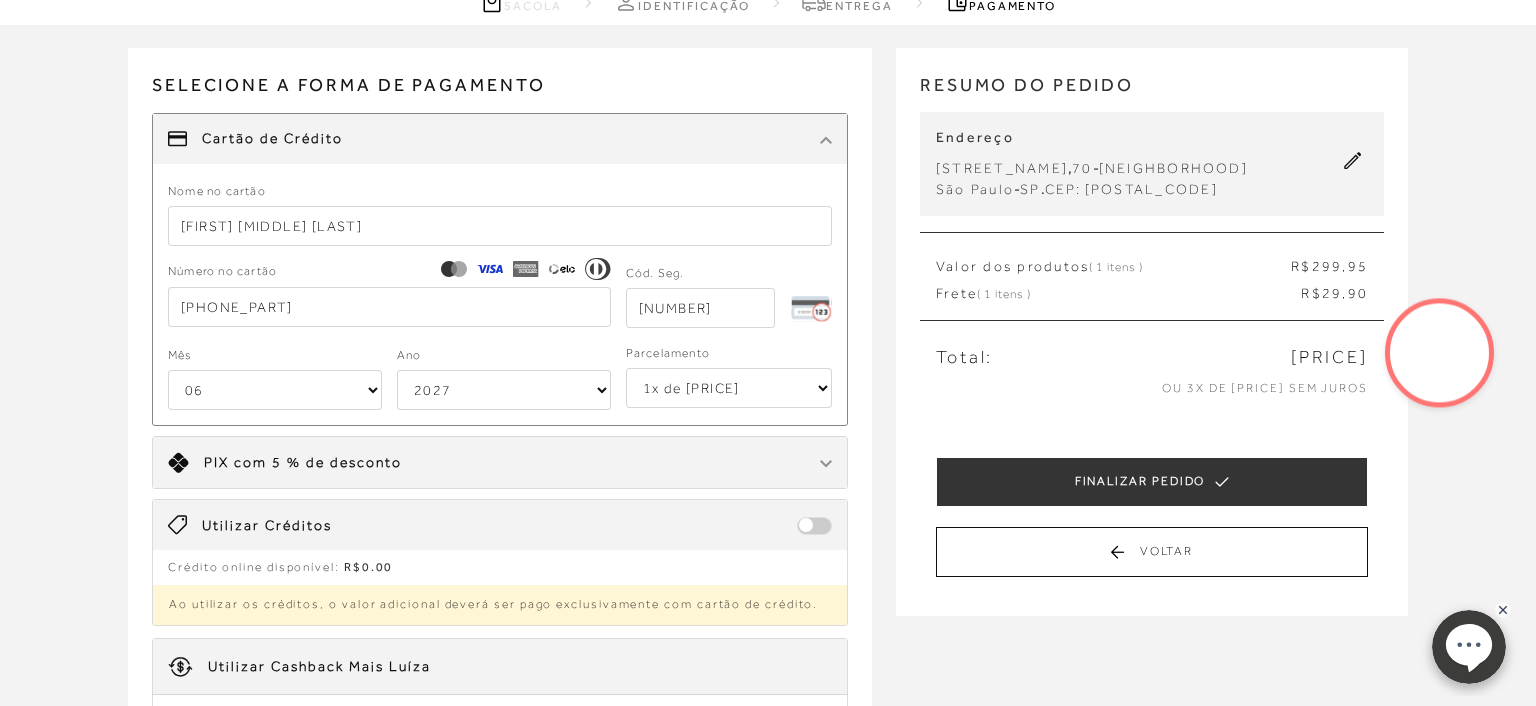 click on "2027" at bounding box center (0, 0) 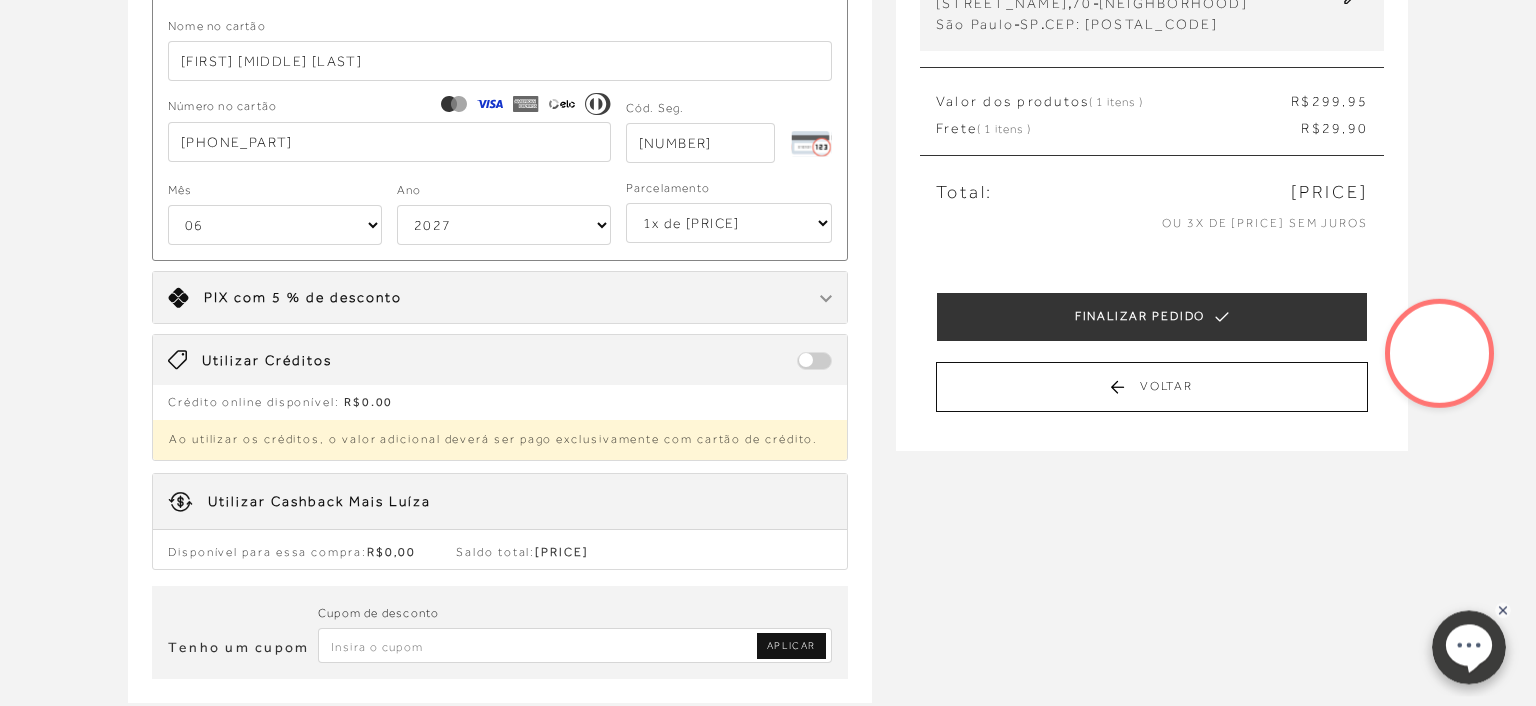 scroll, scrollTop: 316, scrollLeft: 0, axis: vertical 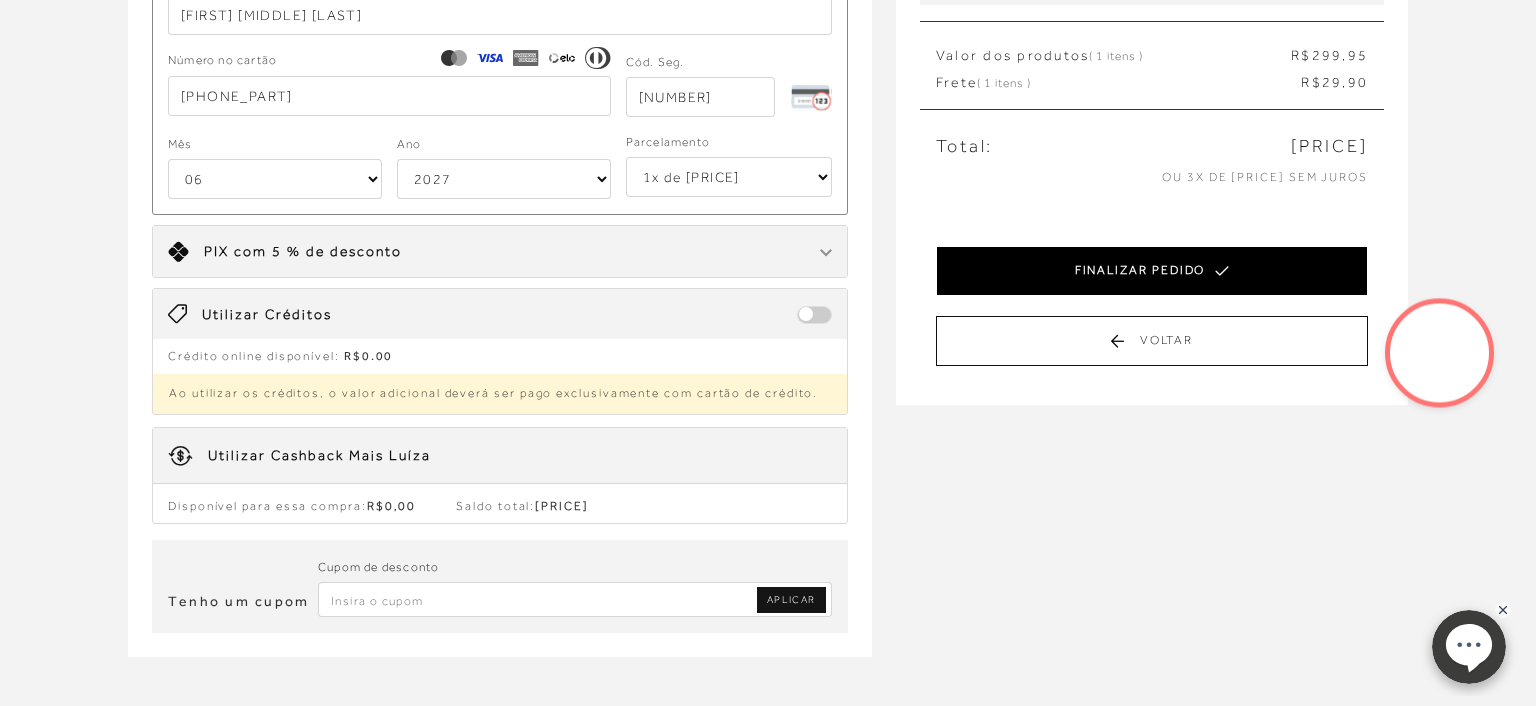 click 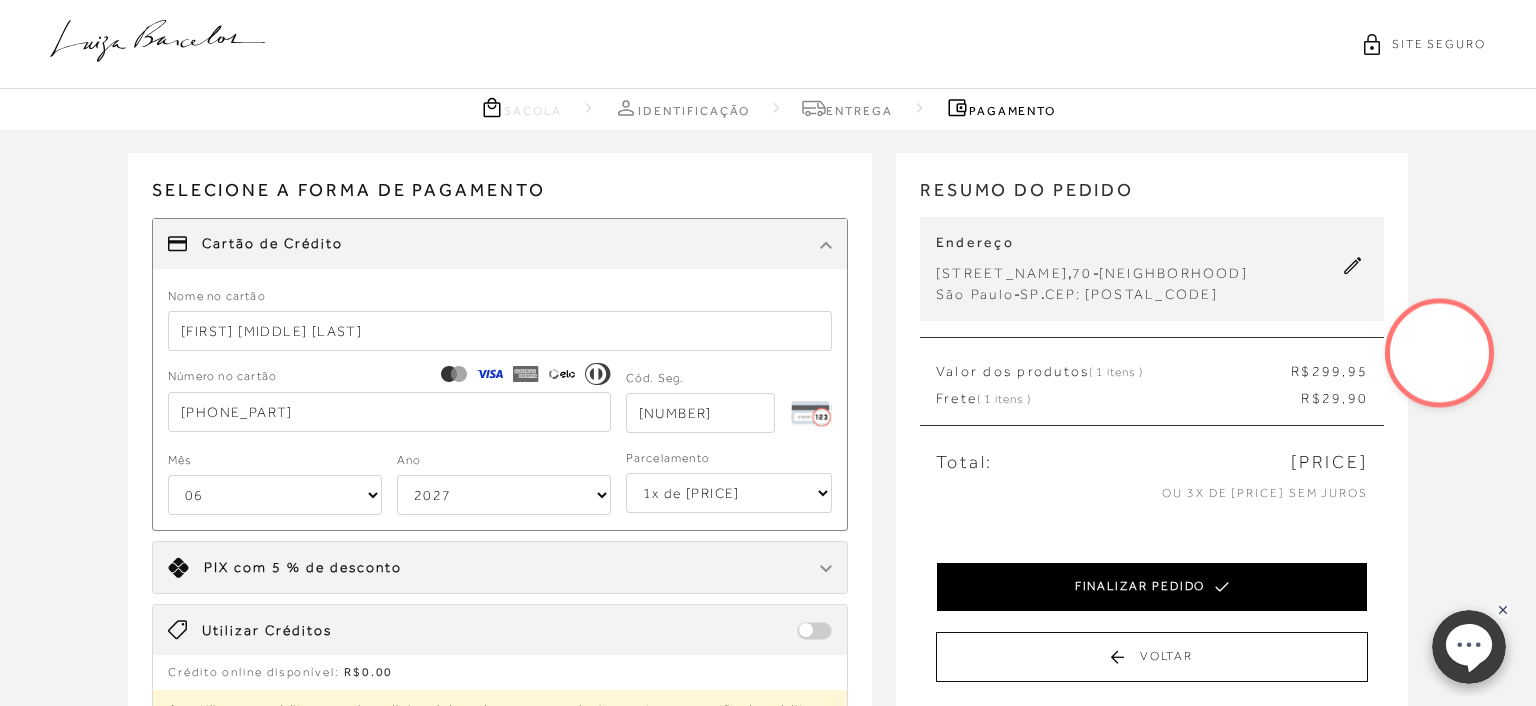 select on "06" 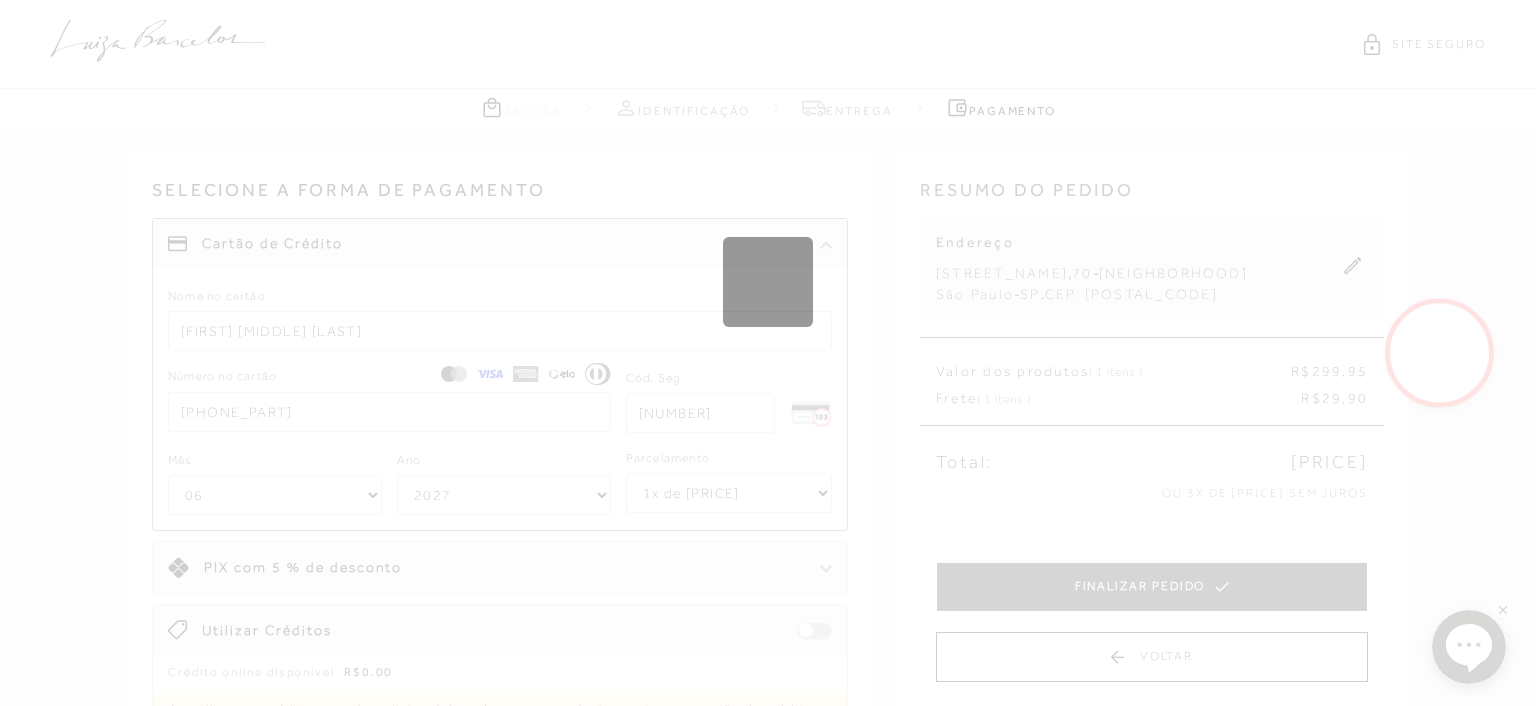 type 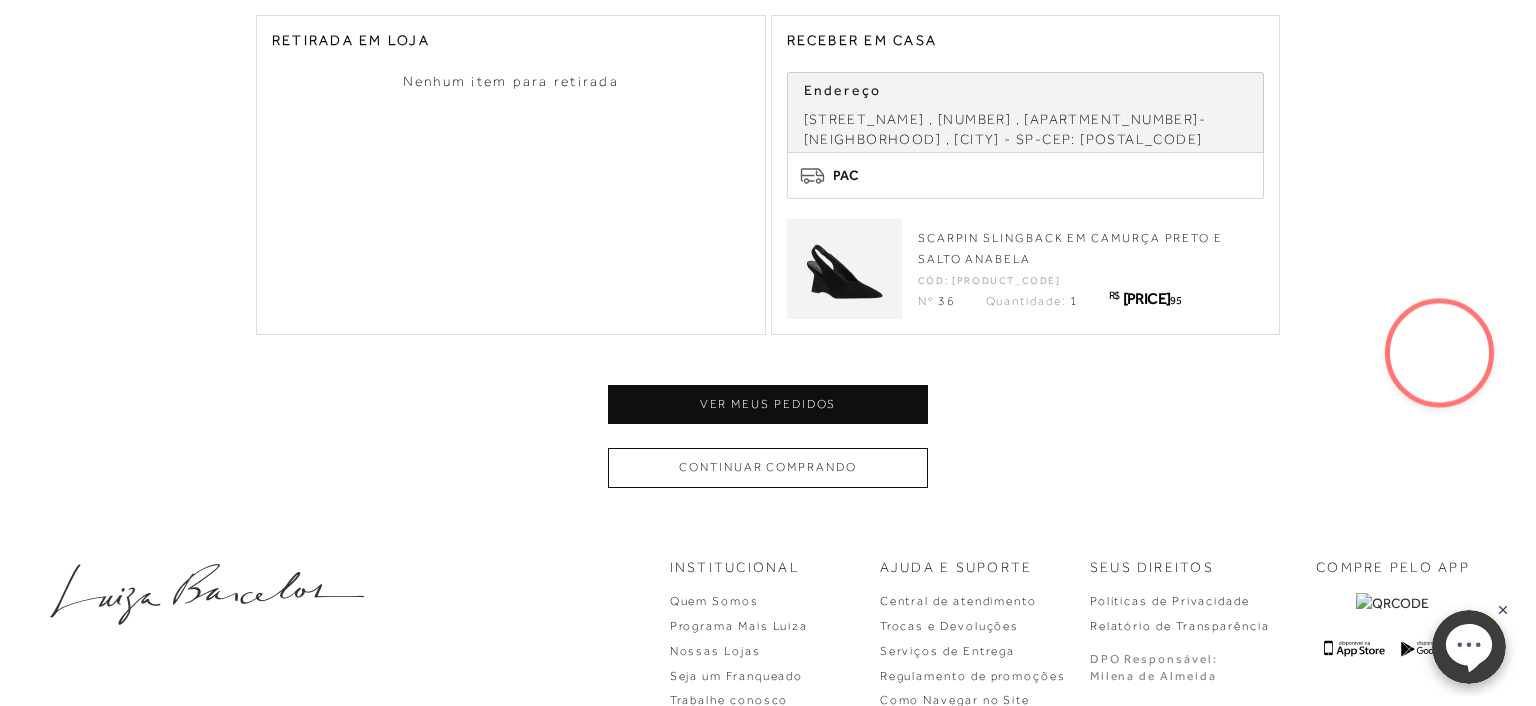 scroll, scrollTop: 316, scrollLeft: 0, axis: vertical 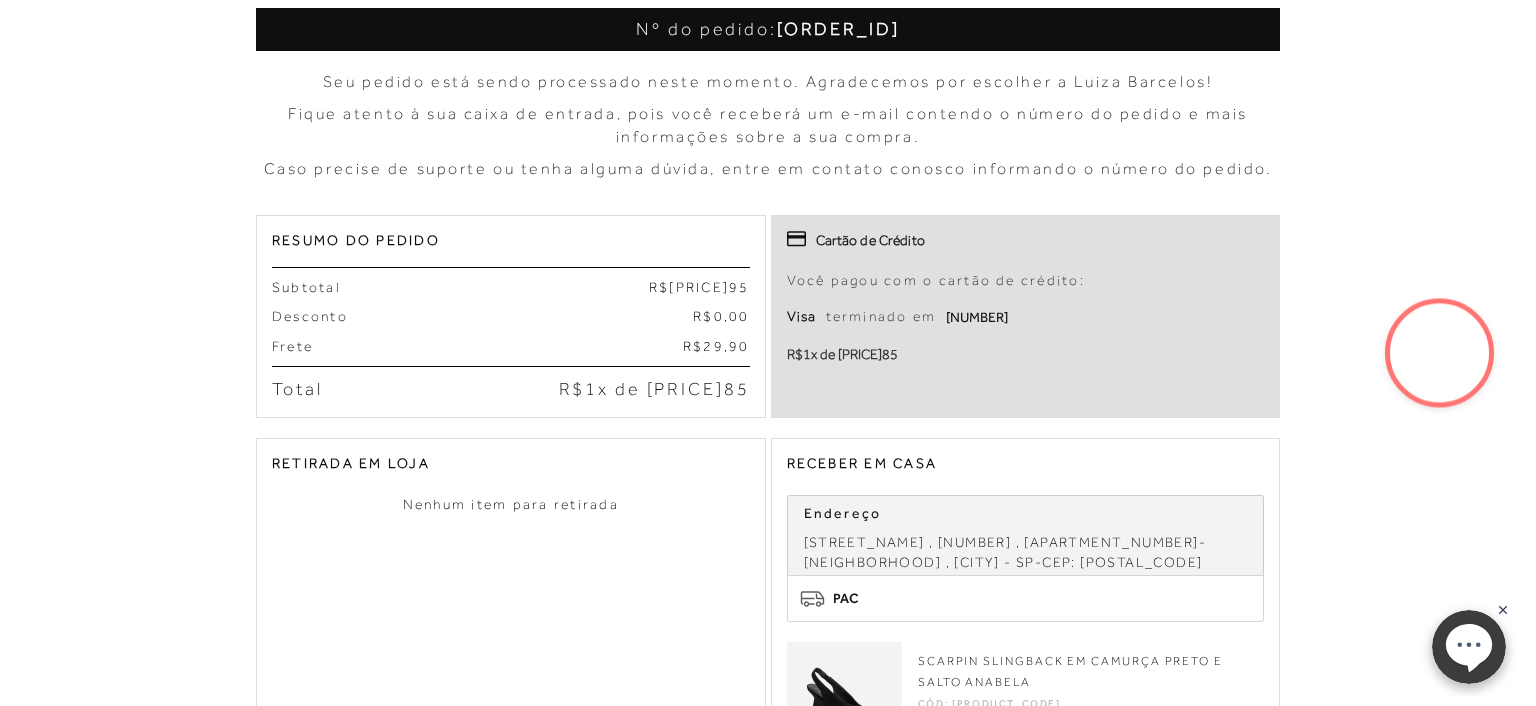 click on "Pedido realizado com sucesso!
Nº do pedido:
[ORDER_ID]
Seu pedido está sendo processado neste momento. Agradecemos por escolher a Luiza Barcelos! Fique atento à sua caixa de entrada, pois você receberá um e-mail contendo o número do pedido e mais informações sobre a sua compra. Caso precise de suporte ou tenha alguma dúvida, entre em contato conosco informando o número do pedido." at bounding box center (768, 367) 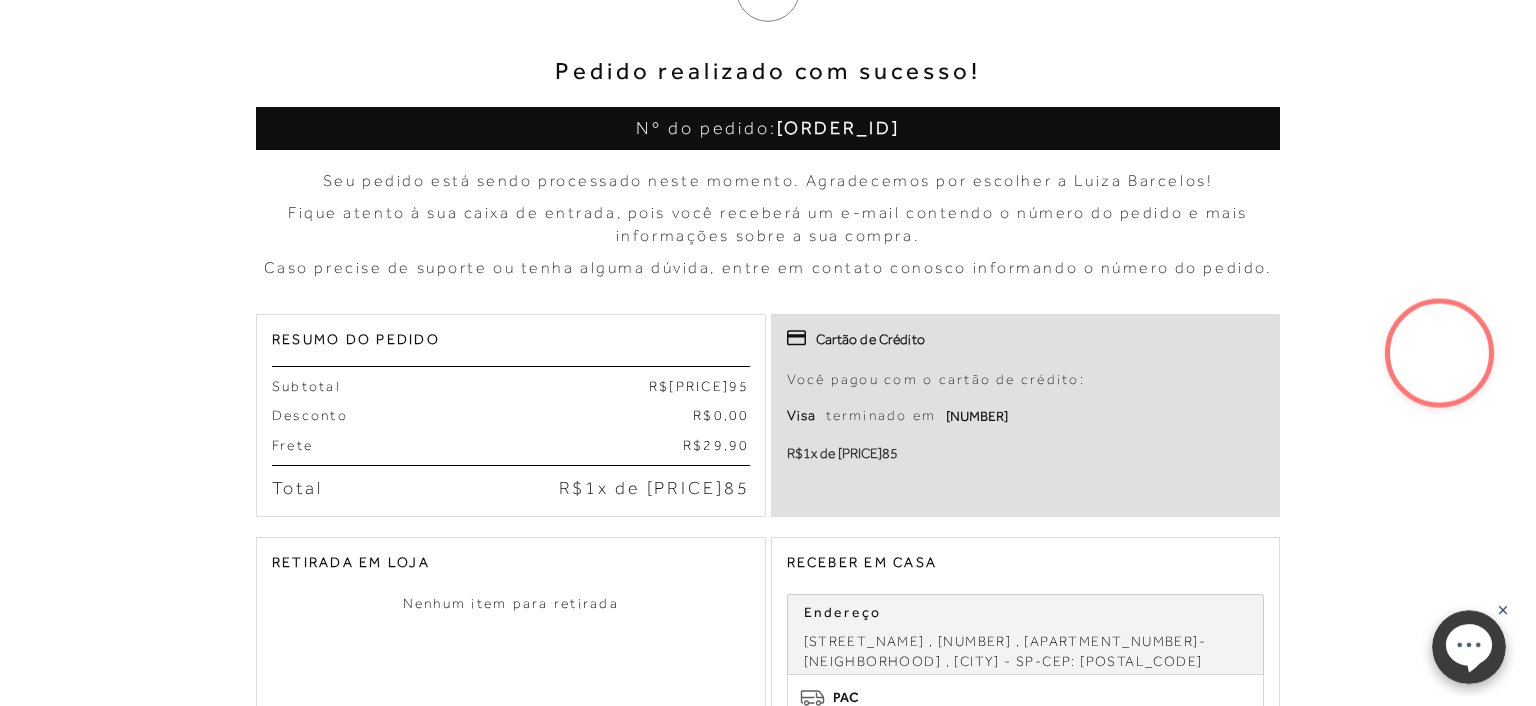 scroll, scrollTop: 211, scrollLeft: 0, axis: vertical 